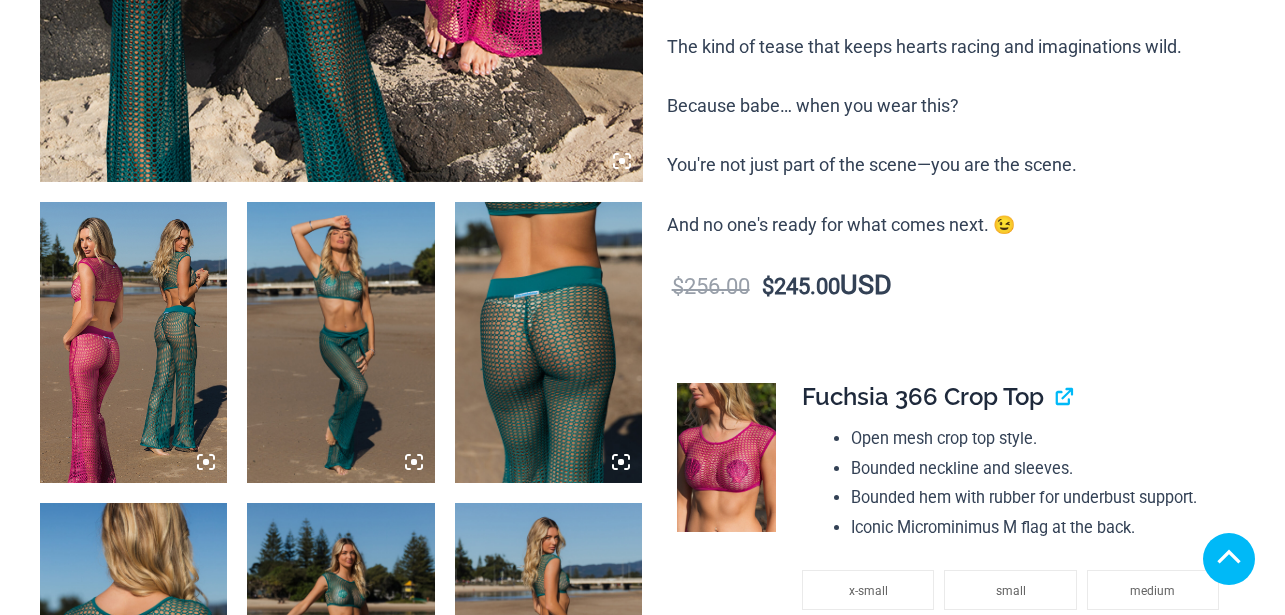 scroll, scrollTop: 1264, scrollLeft: 0, axis: vertical 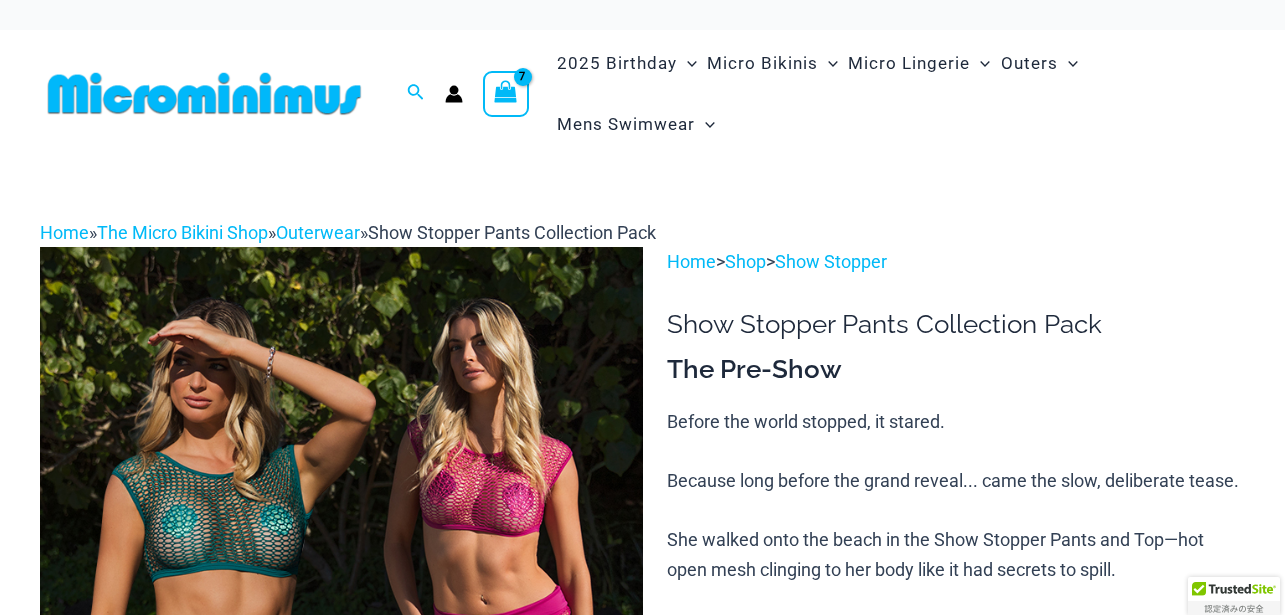type on "**********" 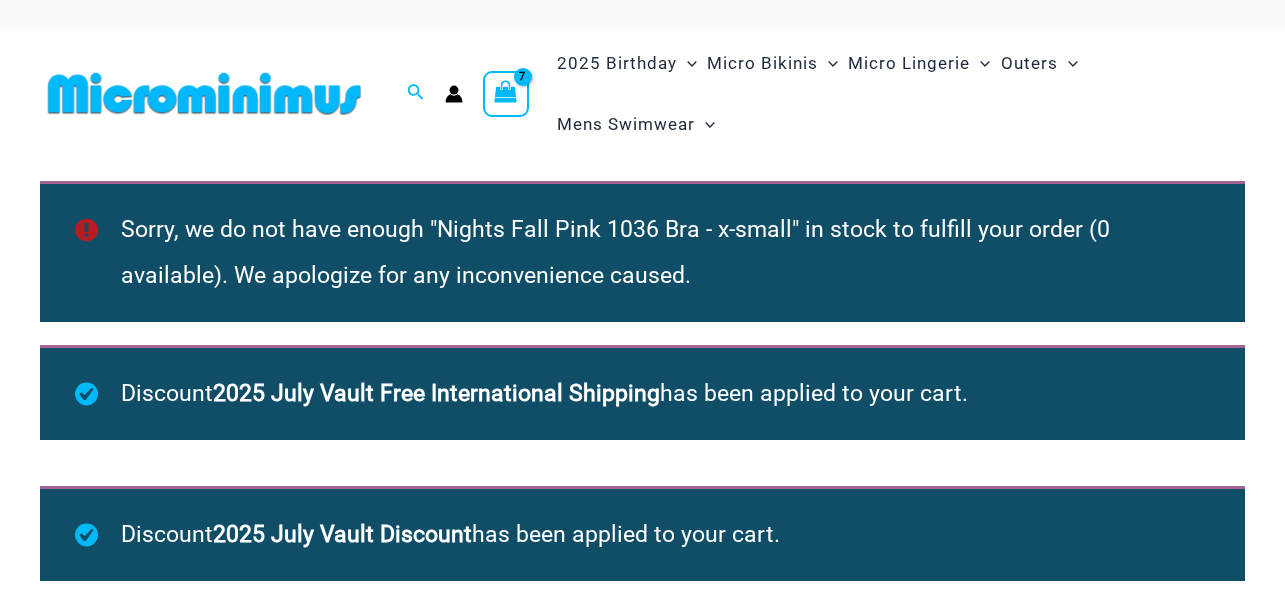 scroll, scrollTop: 0, scrollLeft: 0, axis: both 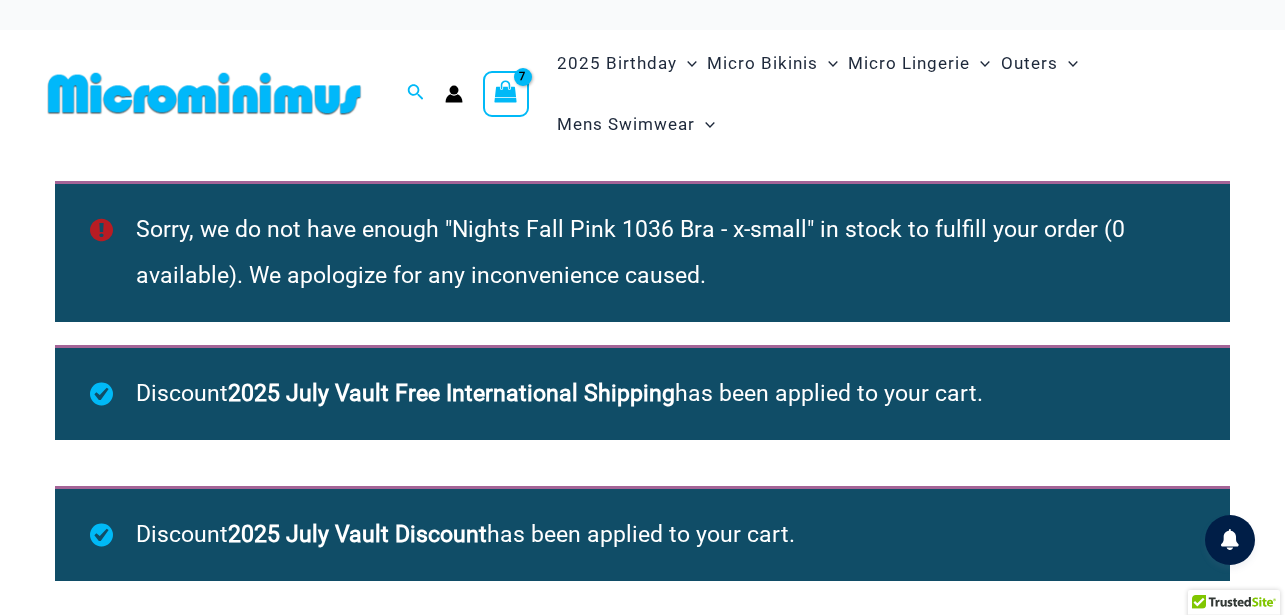 type on "**********" 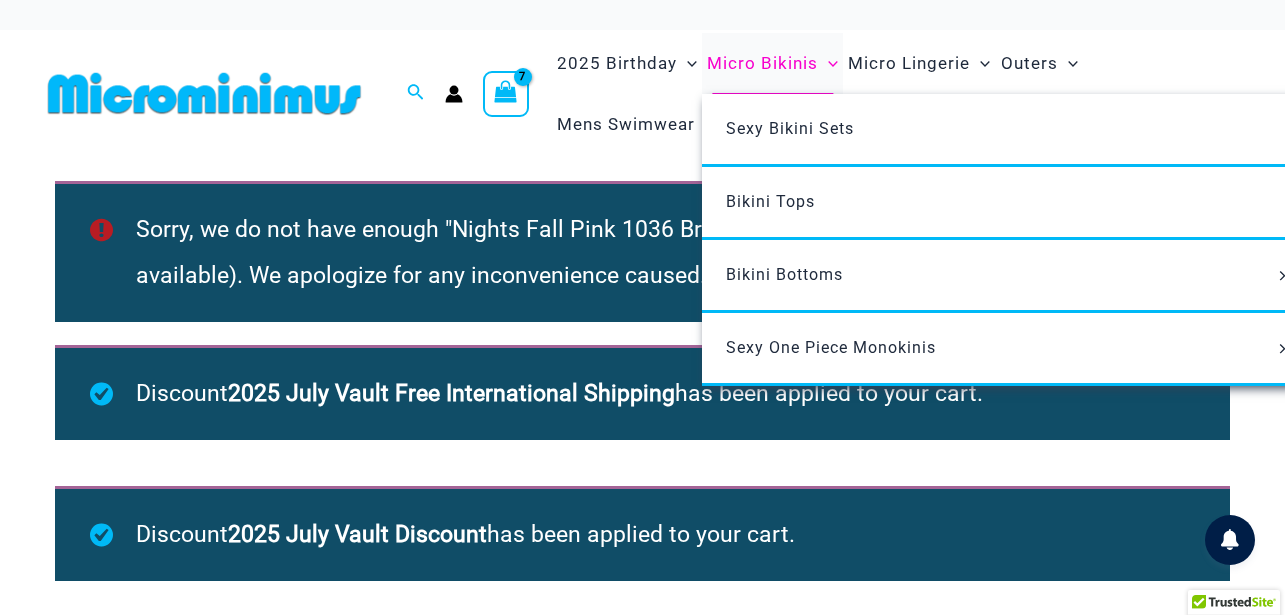 click on "Micro Bikinis" at bounding box center (762, 63) 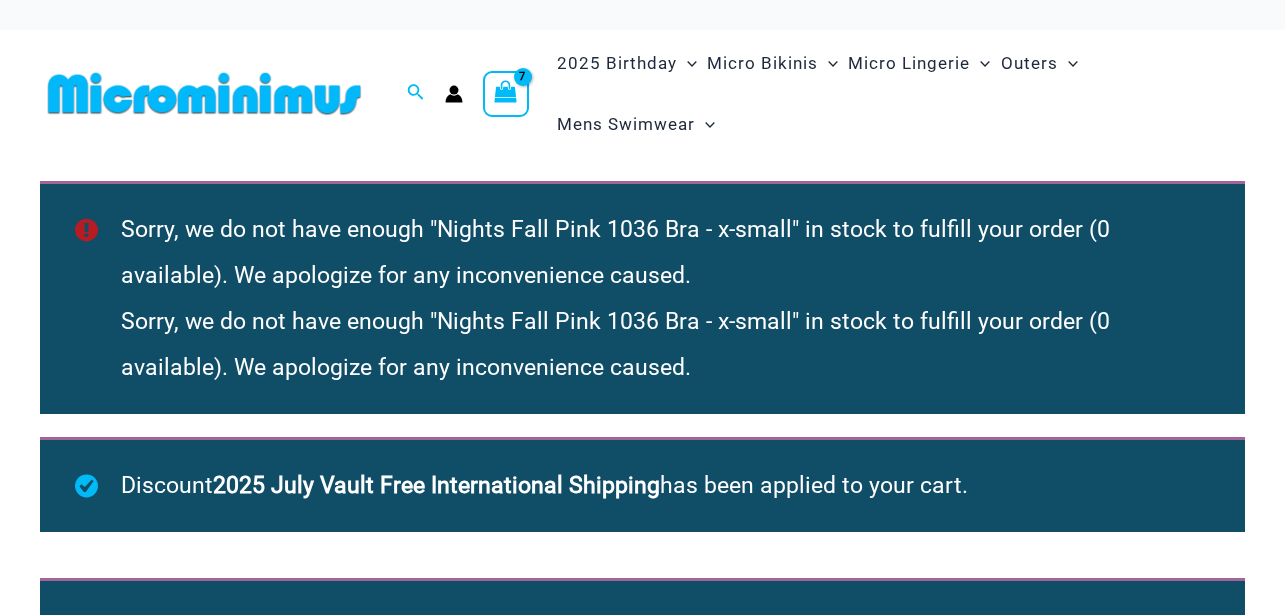 scroll, scrollTop: 0, scrollLeft: 0, axis: both 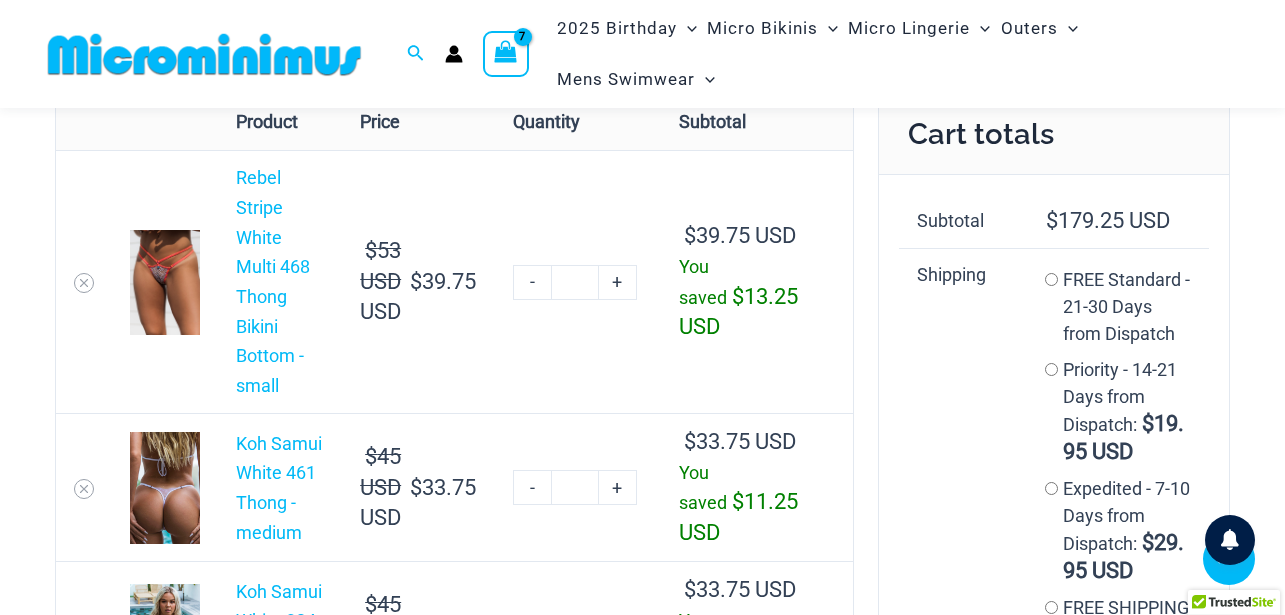click on "+" at bounding box center (618, 282) 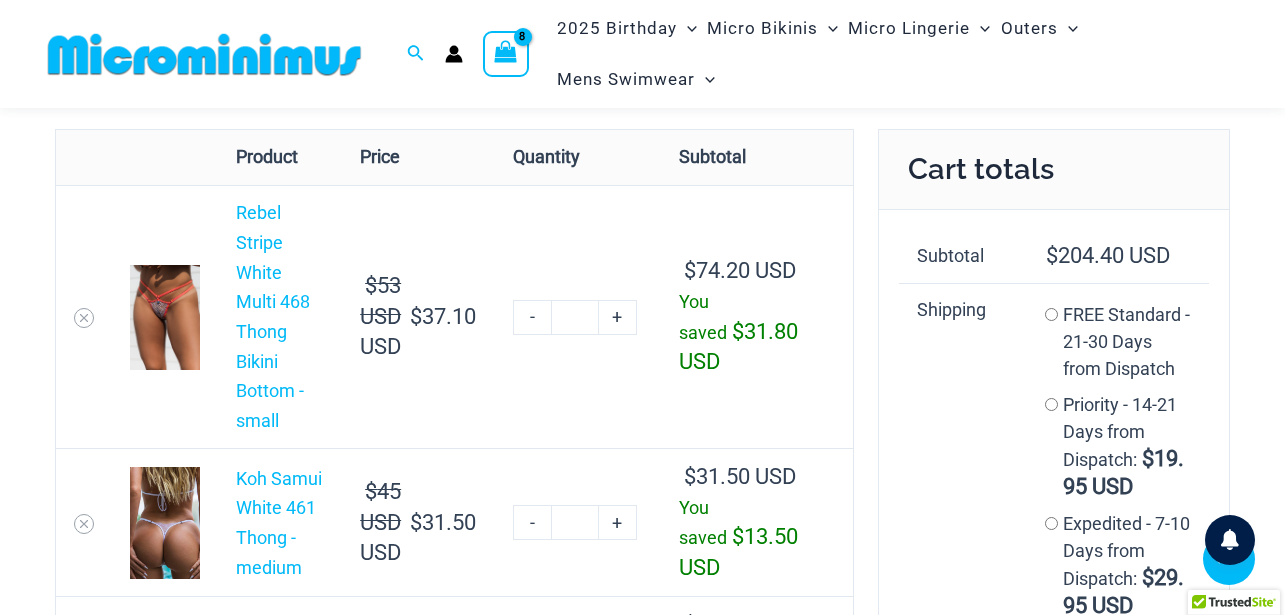 scroll, scrollTop: 621, scrollLeft: 0, axis: vertical 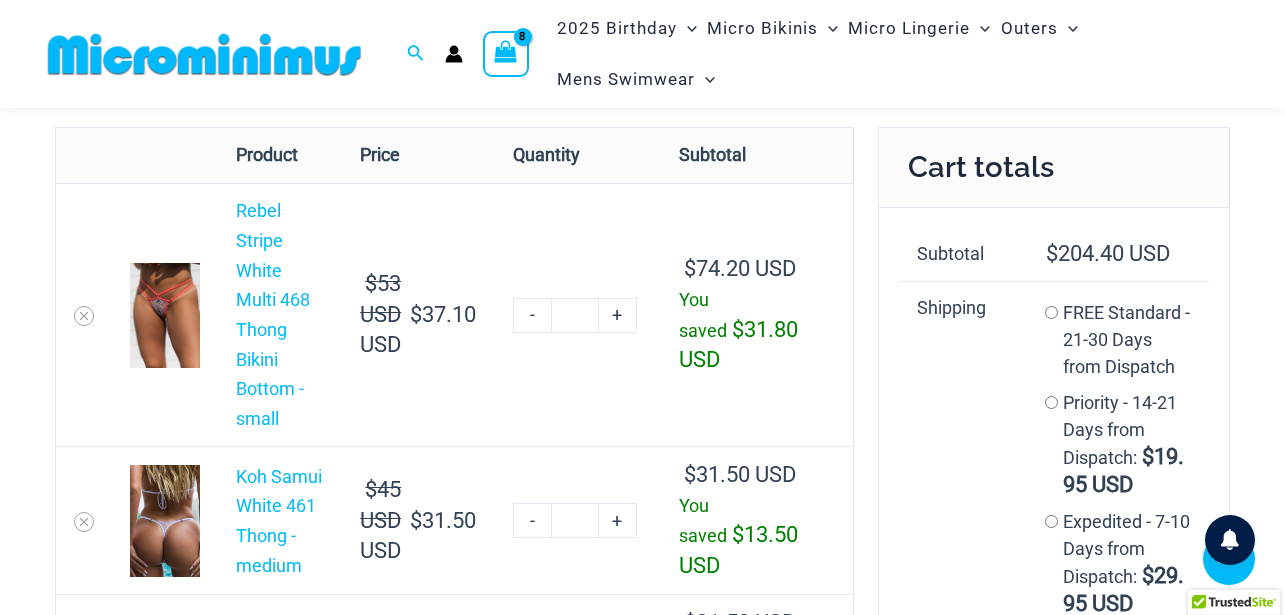 click on "-" at bounding box center [532, 315] 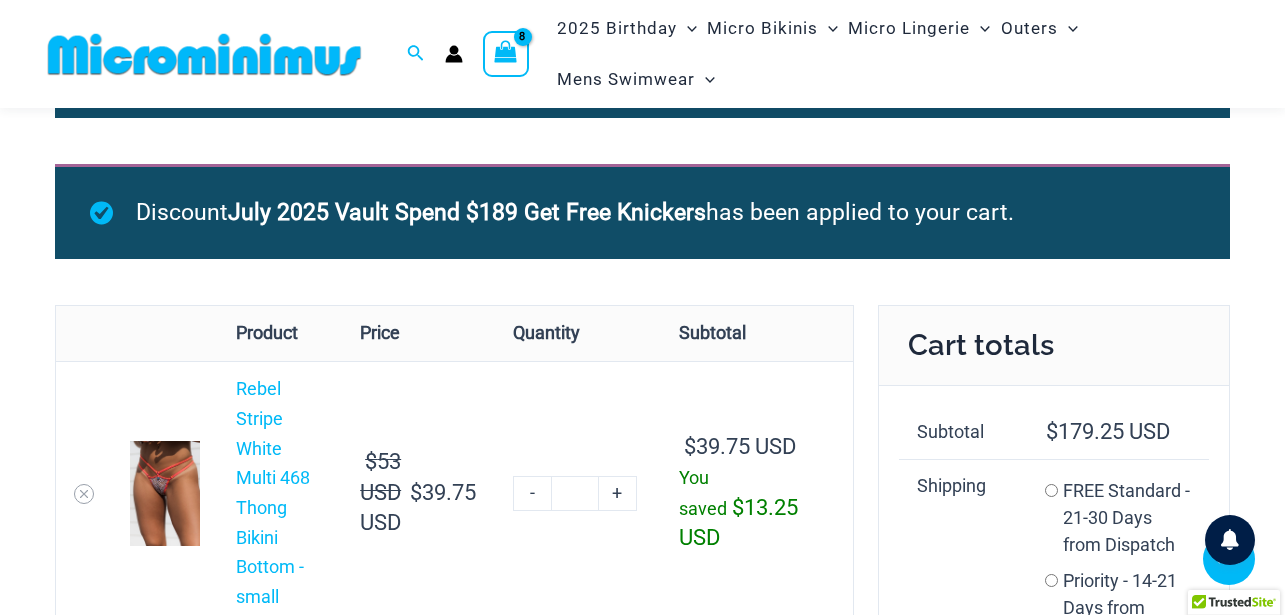 scroll, scrollTop: 461, scrollLeft: 0, axis: vertical 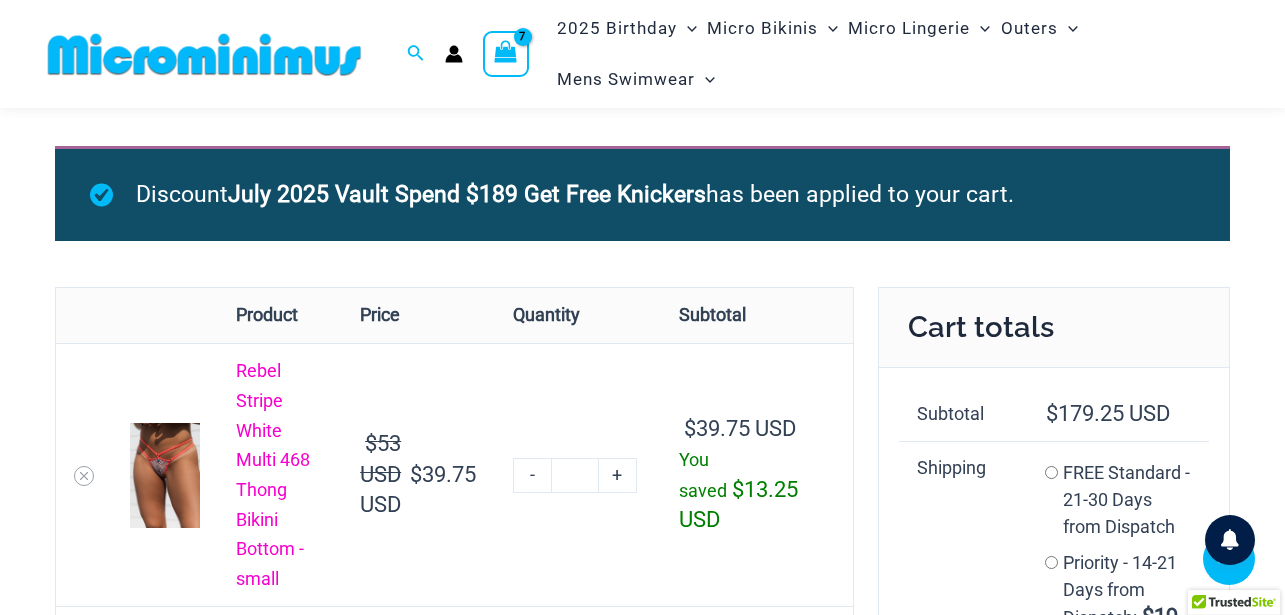 click on "Rebel Stripe White Multi 468 Thong Bikini Bottom - small" at bounding box center [273, 474] 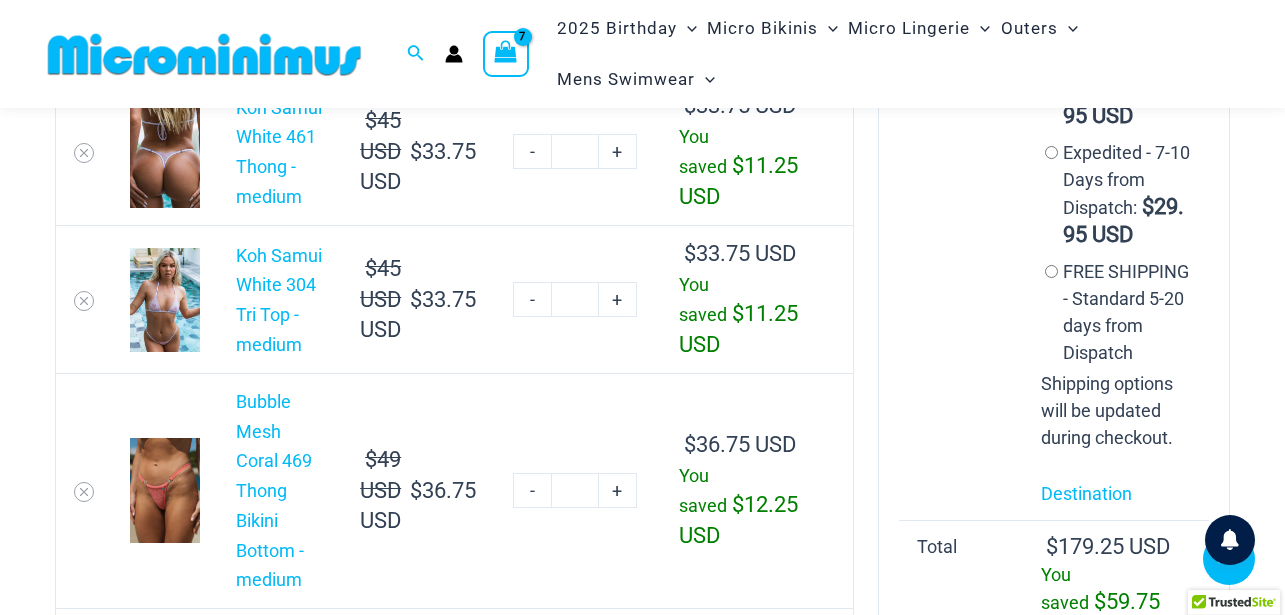 scroll, scrollTop: 984, scrollLeft: 0, axis: vertical 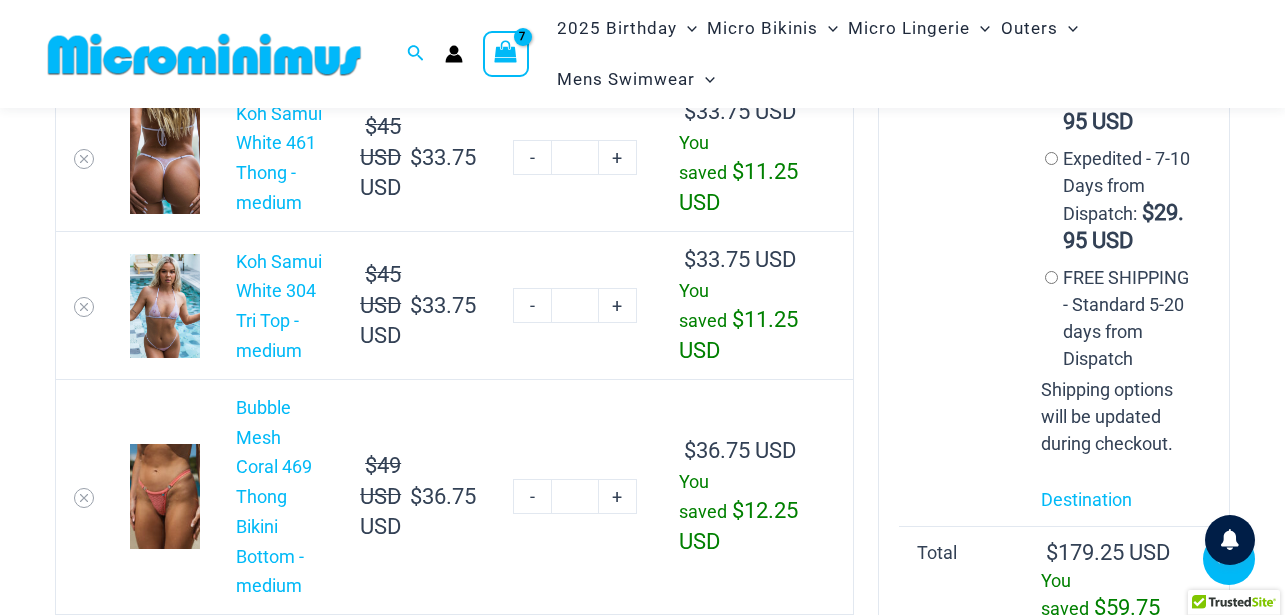 click on "+" at bounding box center (618, -48) 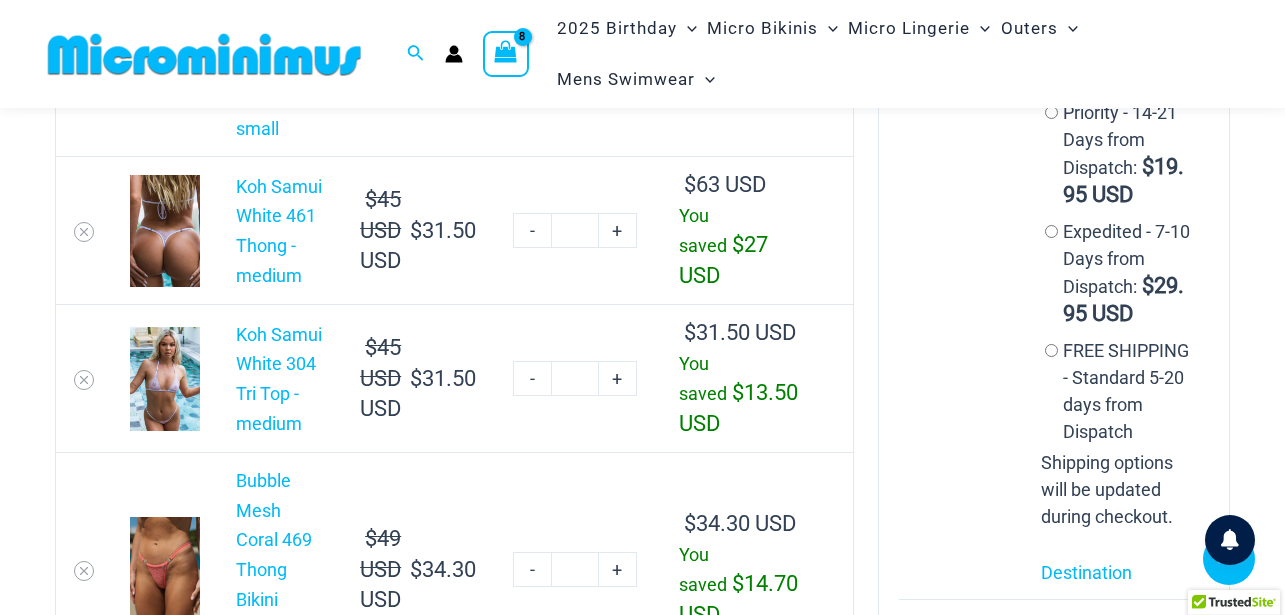 scroll, scrollTop: 908, scrollLeft: 0, axis: vertical 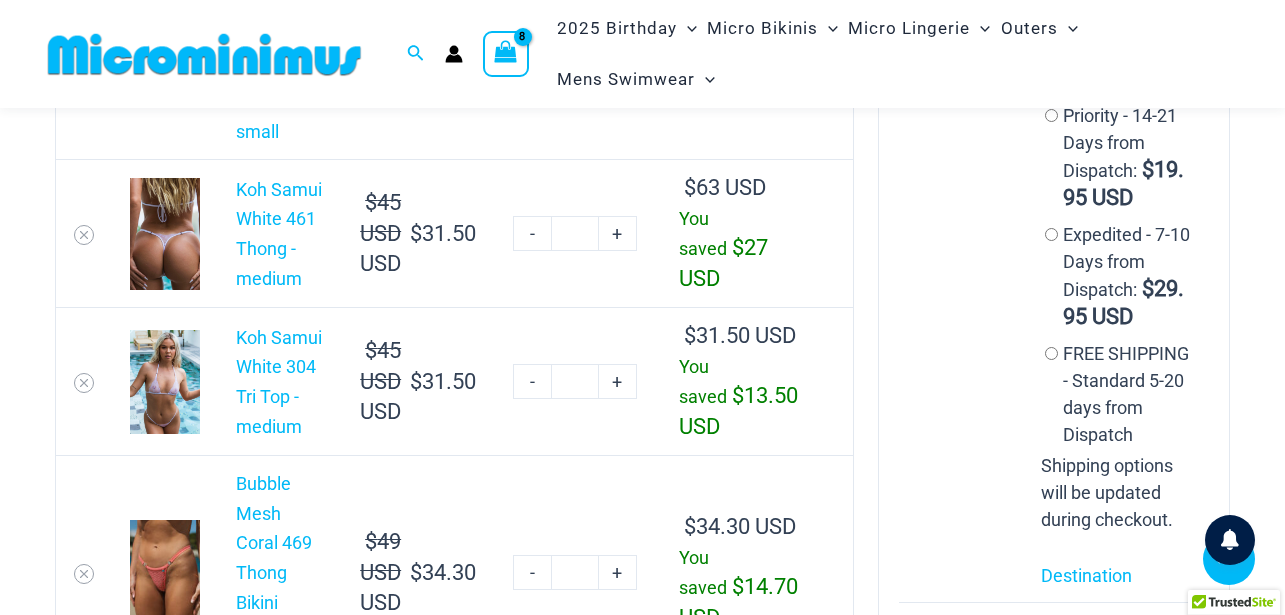 click on "-" at bounding box center [532, 28] 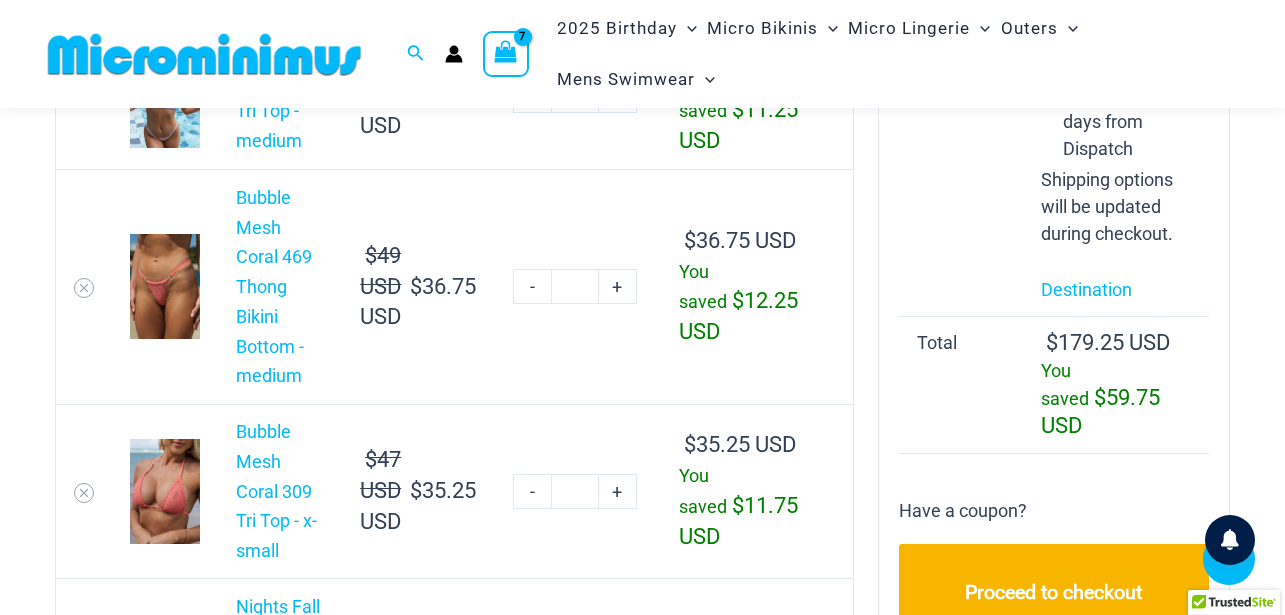 scroll, scrollTop: 1182, scrollLeft: 0, axis: vertical 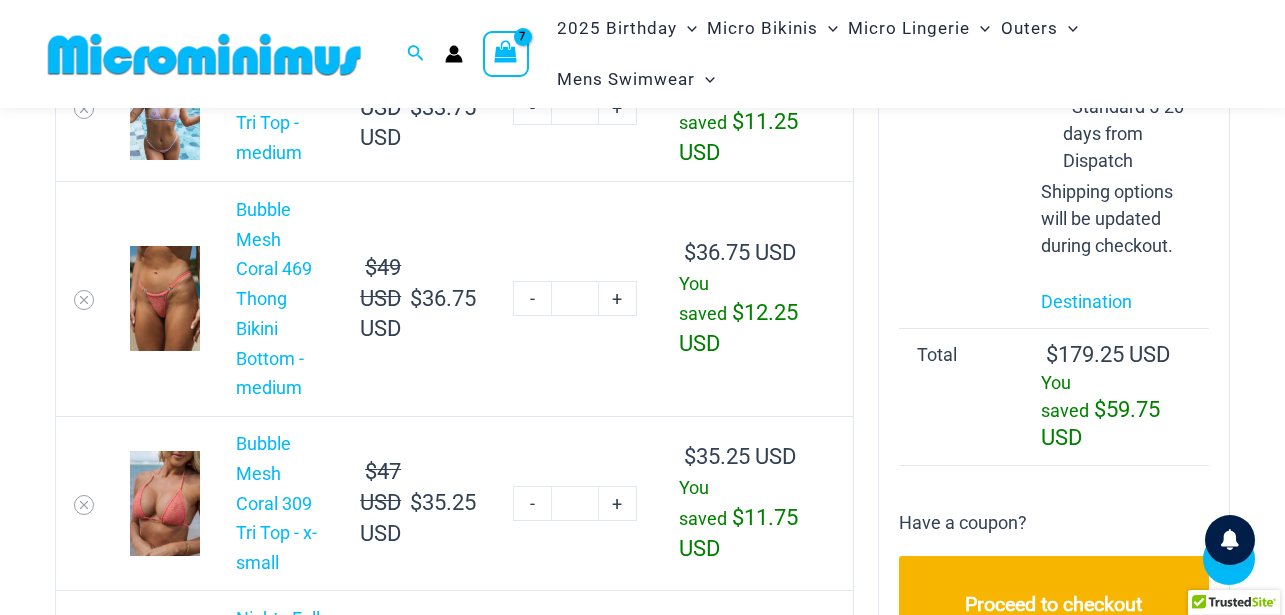 click on "+" at bounding box center [618, -246] 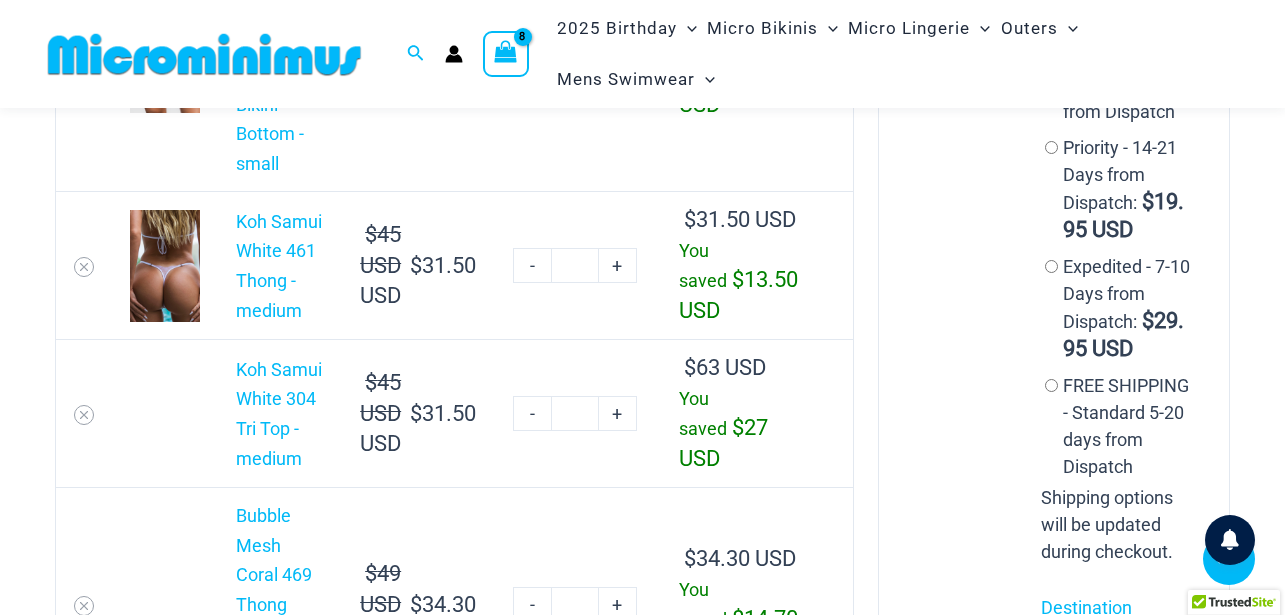 scroll, scrollTop: 875, scrollLeft: 0, axis: vertical 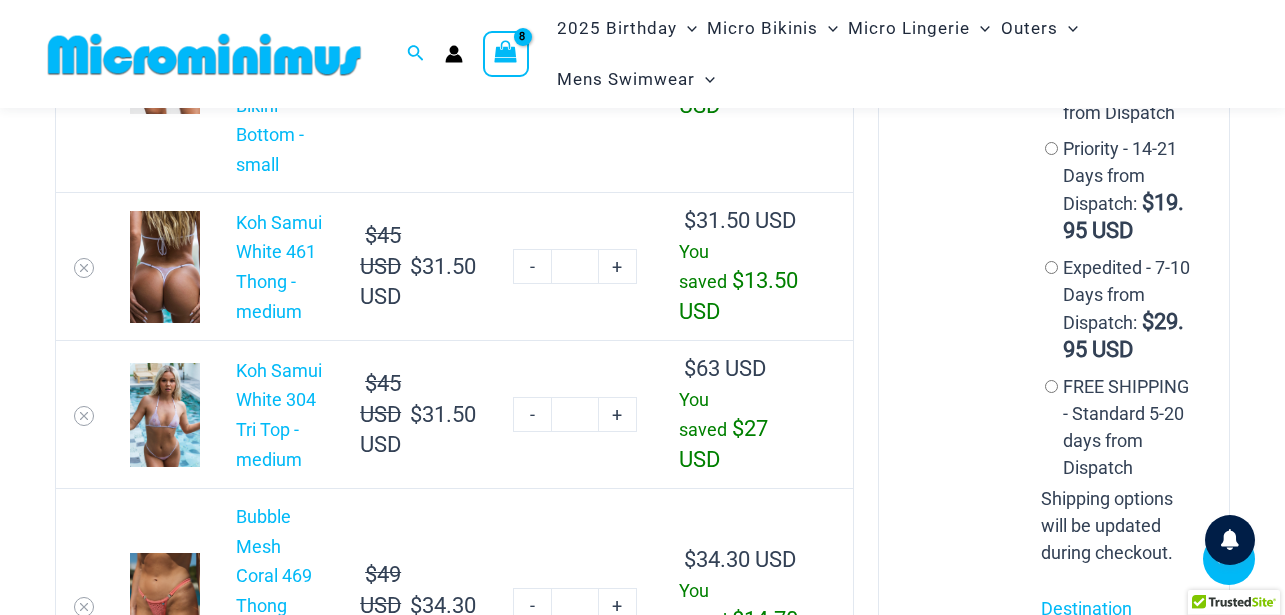 click on "-" at bounding box center [532, 61] 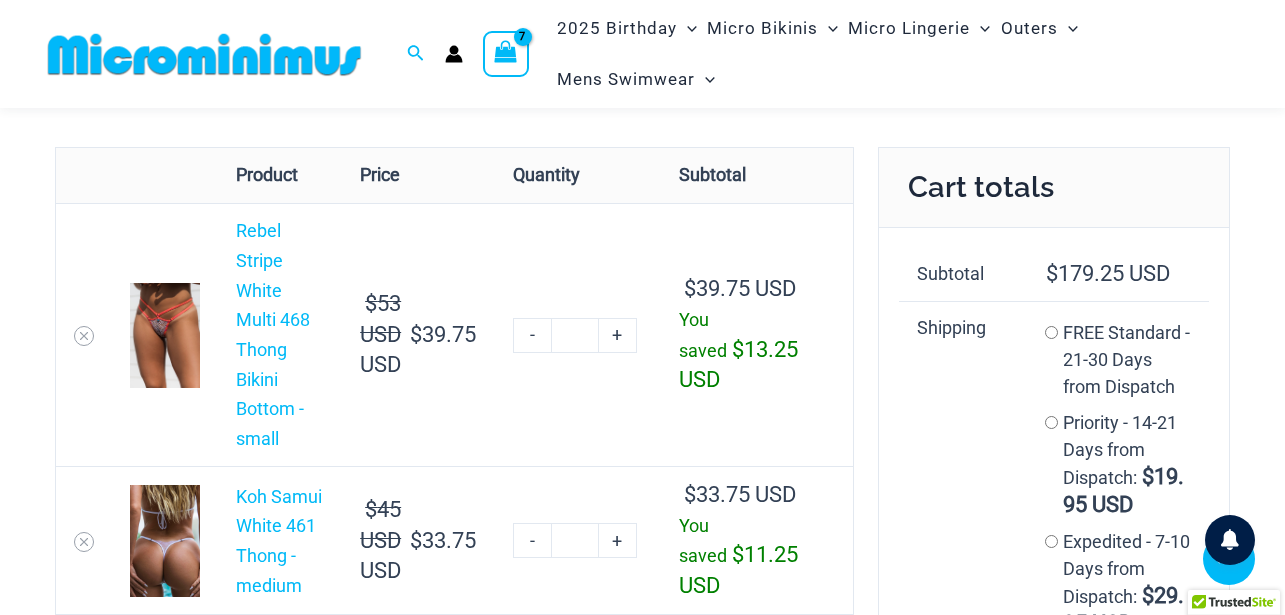 scroll, scrollTop: 602, scrollLeft: 0, axis: vertical 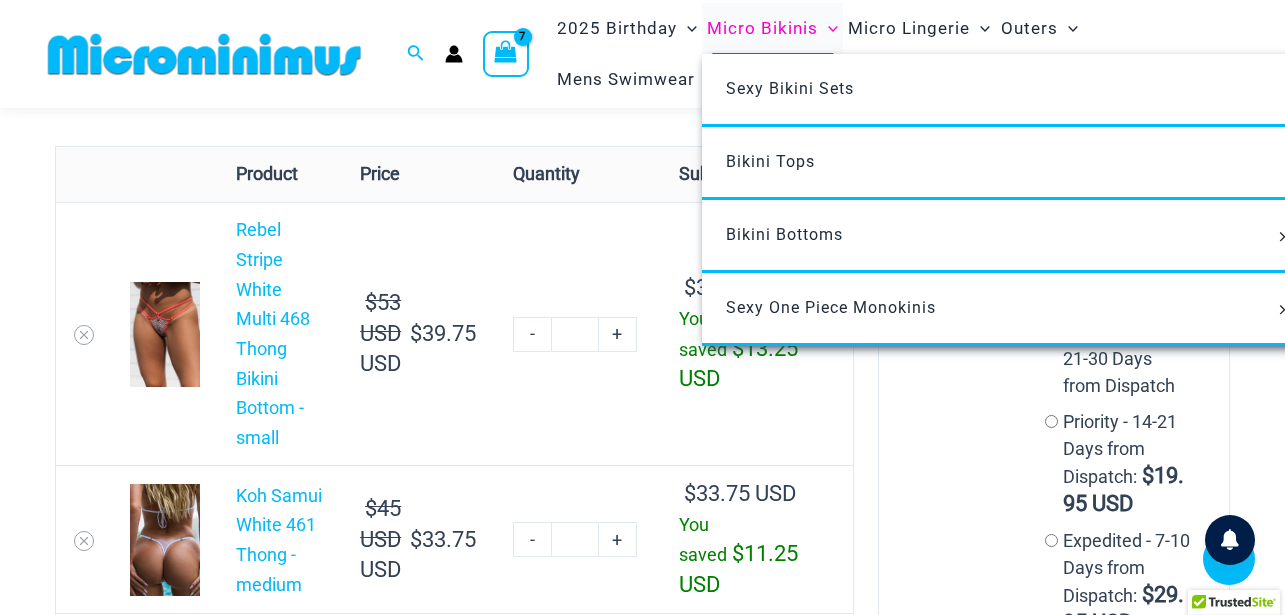 click on "Micro Bikinis" at bounding box center (762, 28) 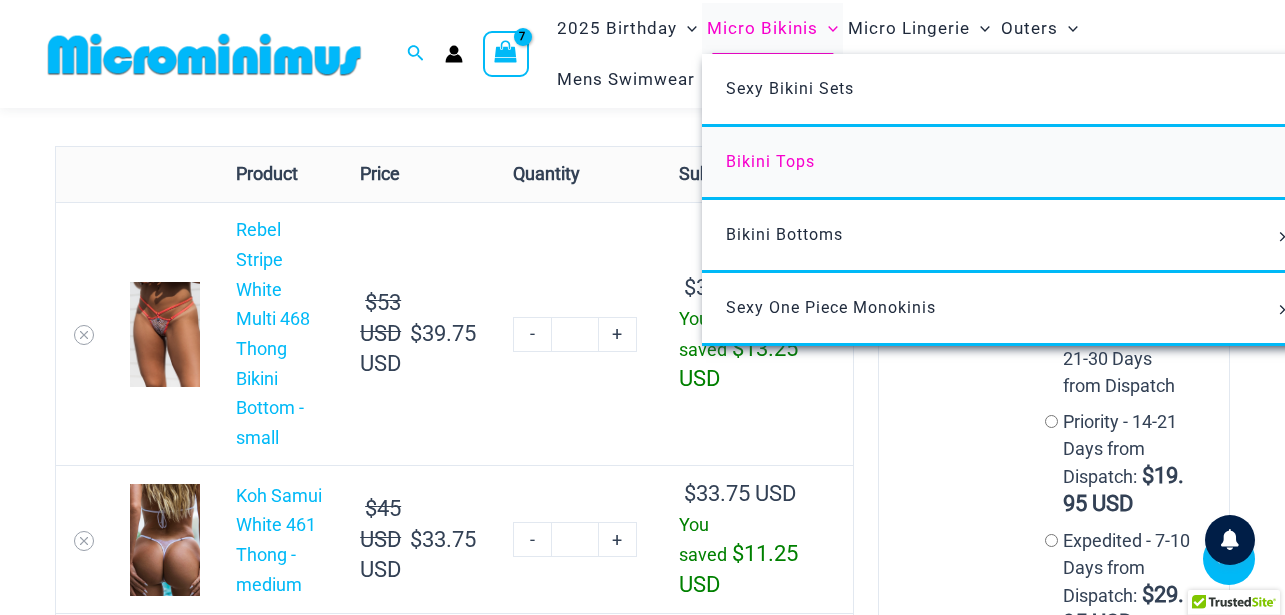 click on "Bikini Tops" at bounding box center [770, 161] 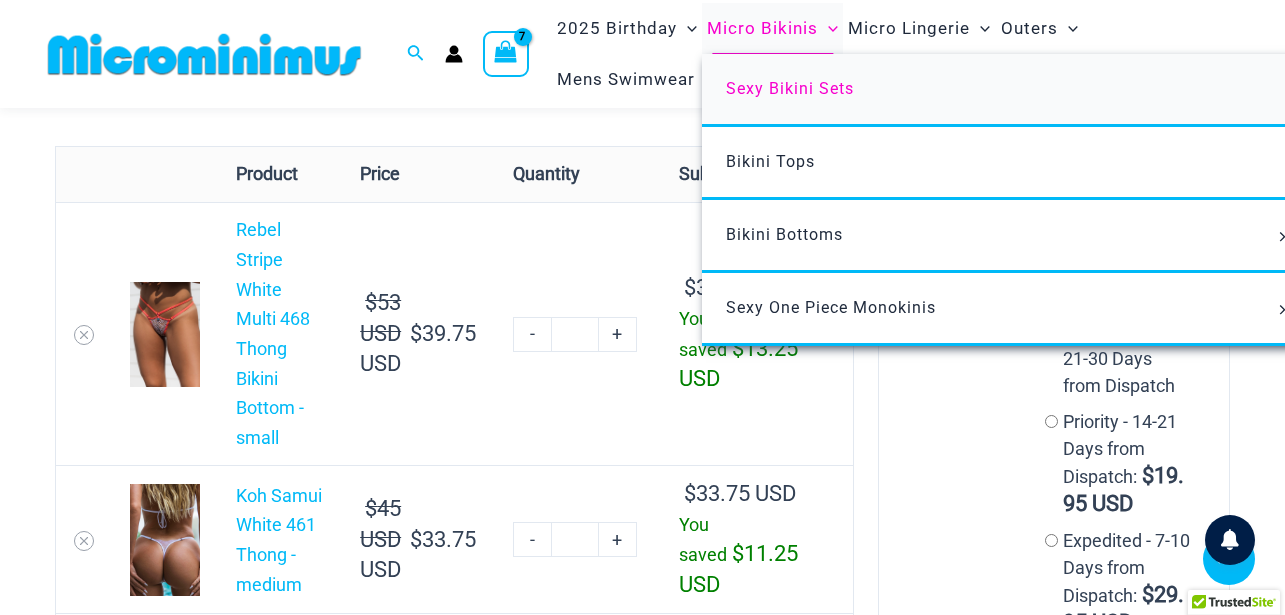 click on "Sexy Bikini Sets" at bounding box center [790, 88] 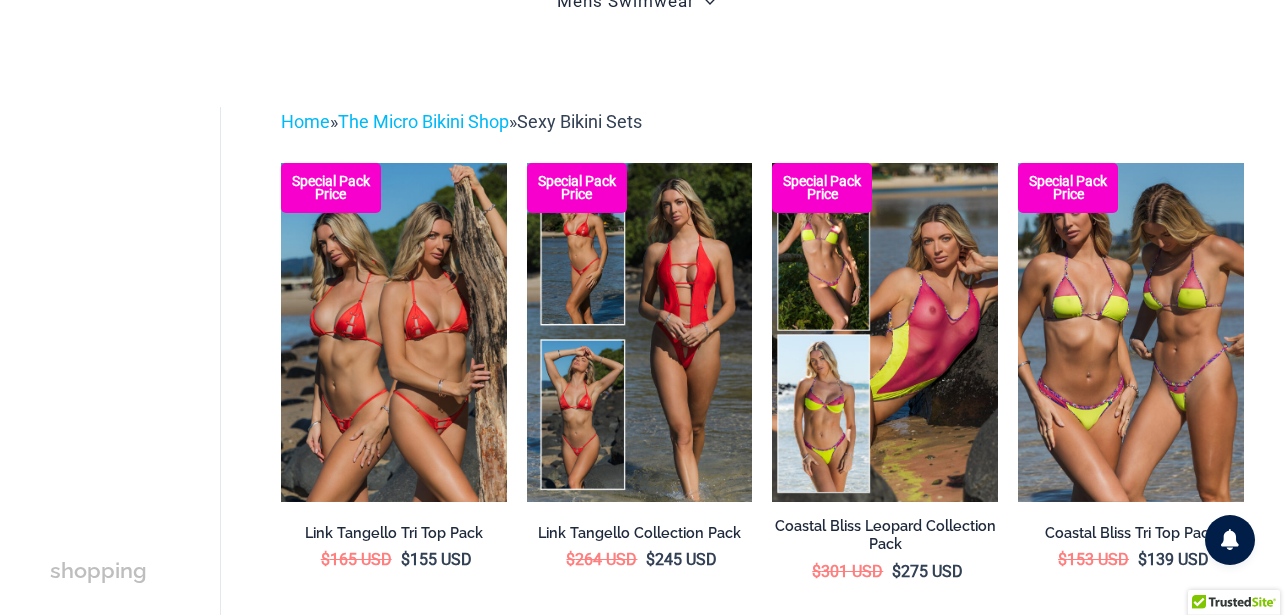 scroll, scrollTop: 0, scrollLeft: 0, axis: both 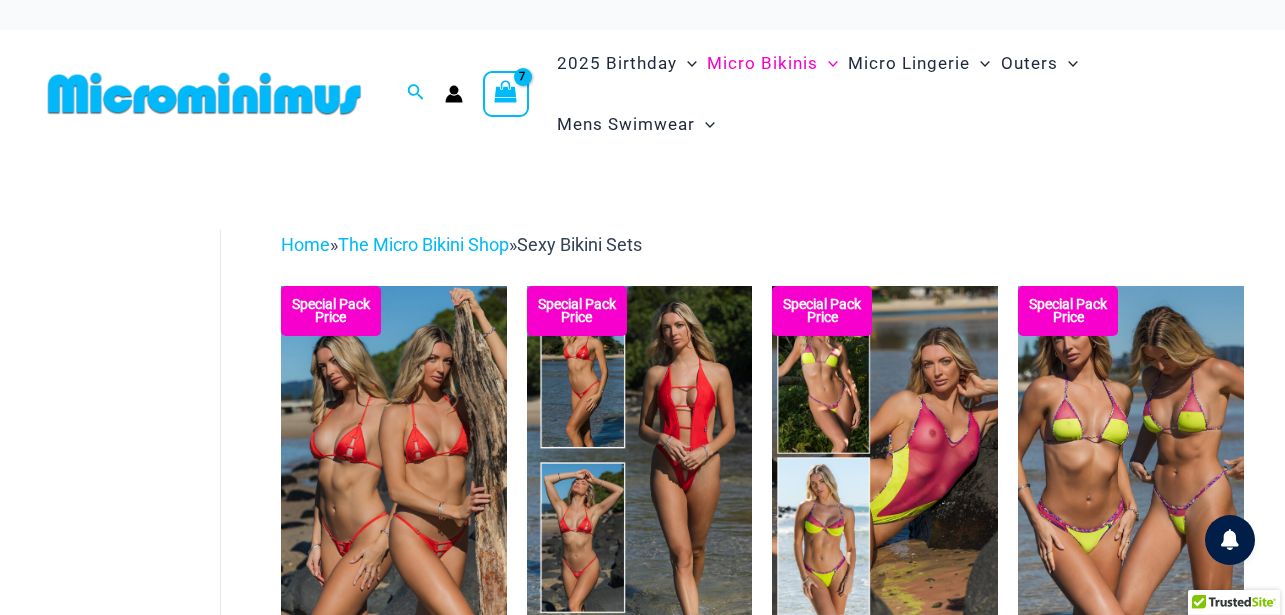 type on "**********" 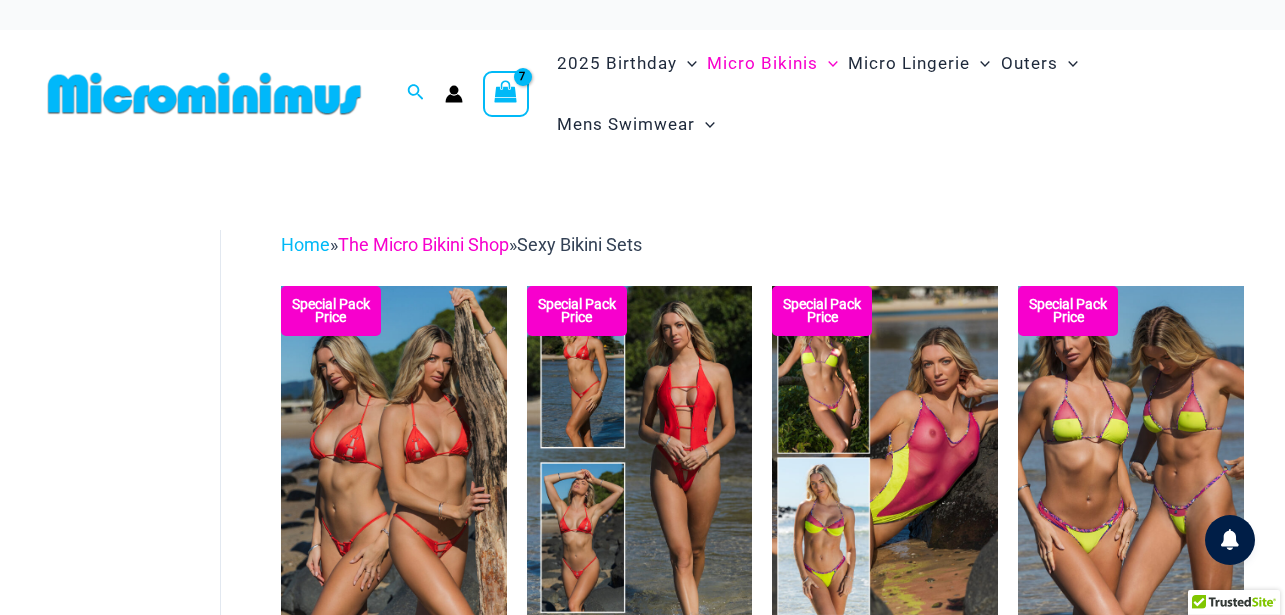 click on "The Micro Bikini Shop" at bounding box center (423, 244) 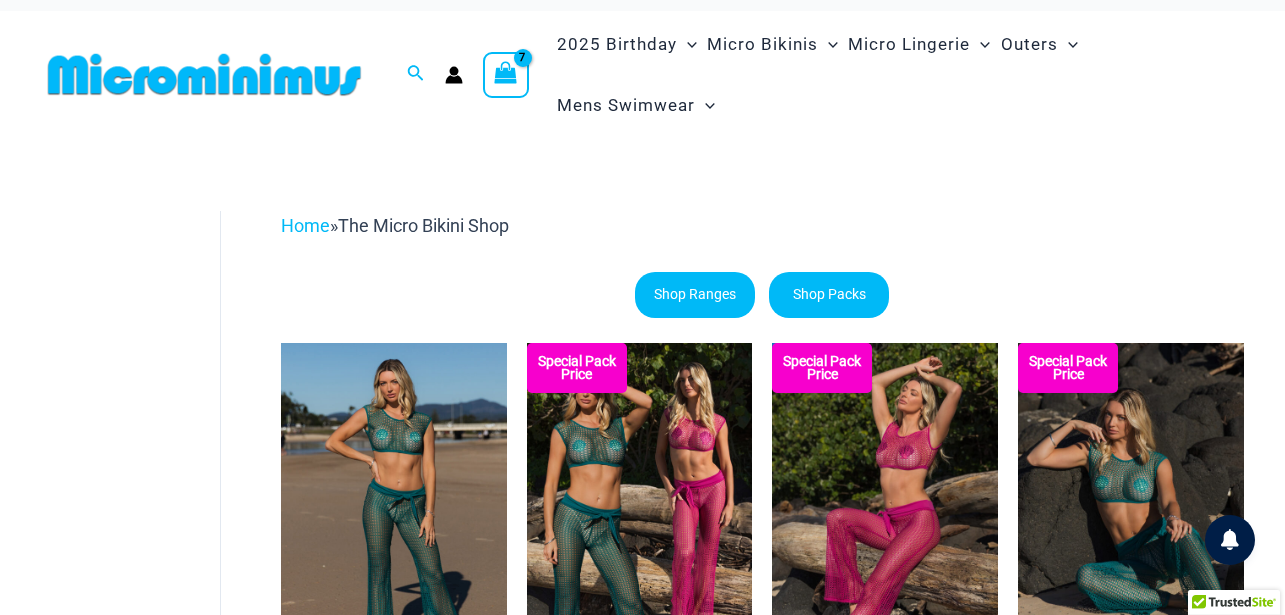 scroll, scrollTop: 0, scrollLeft: 0, axis: both 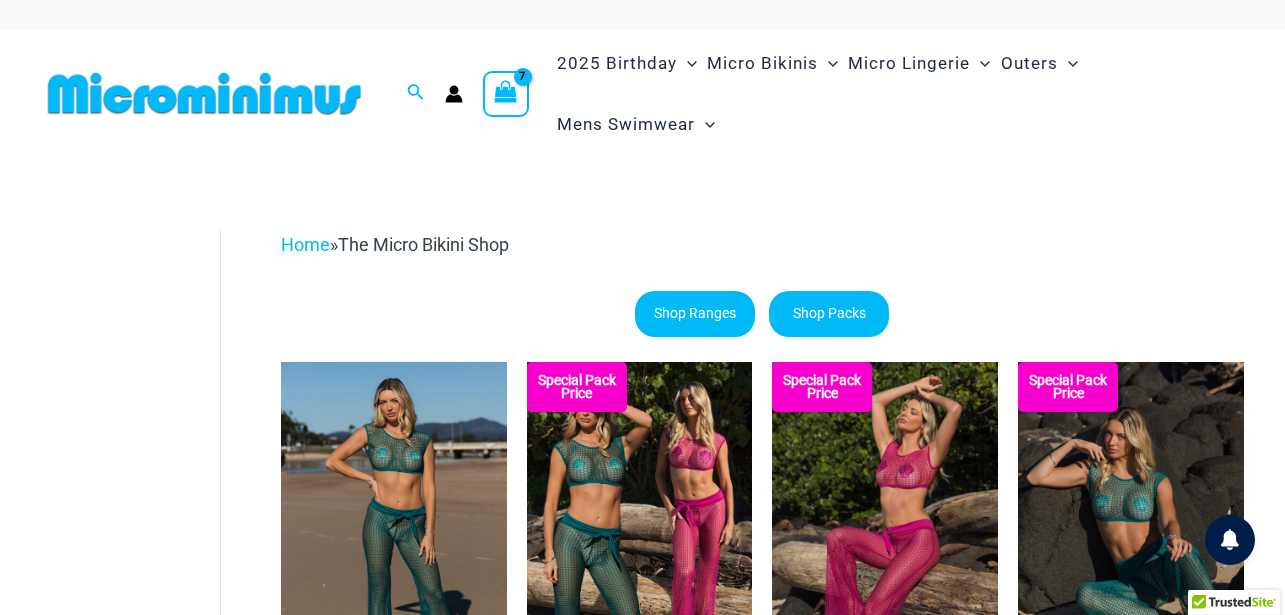 type on "**********" 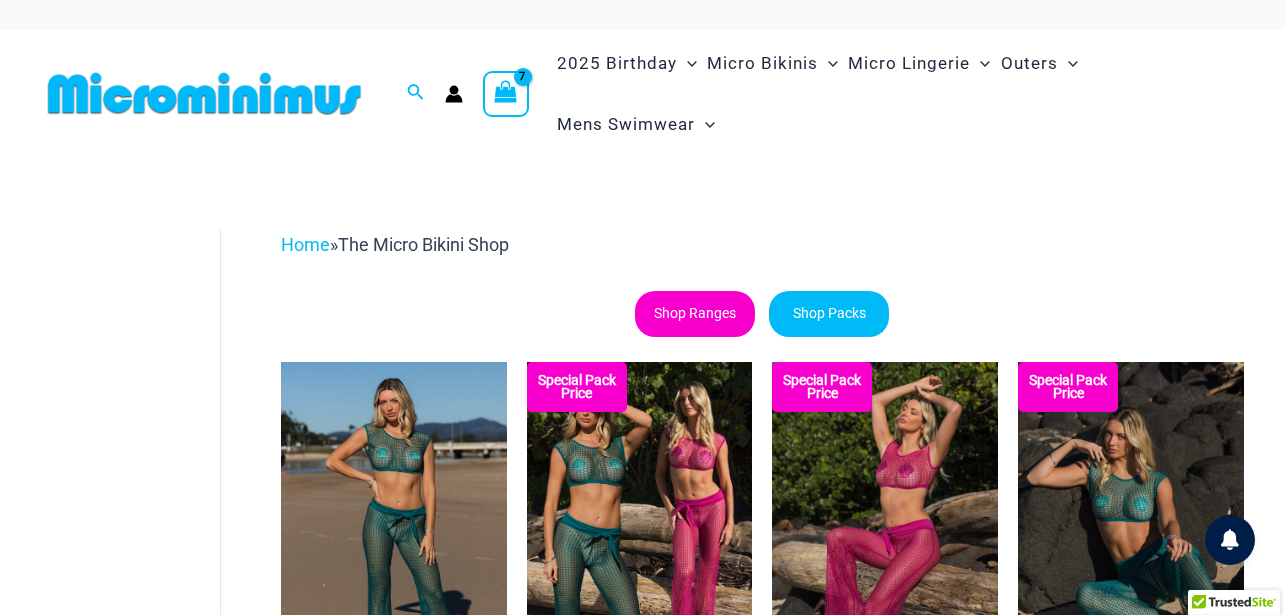 click on "Shop Ranges" at bounding box center (695, 314) 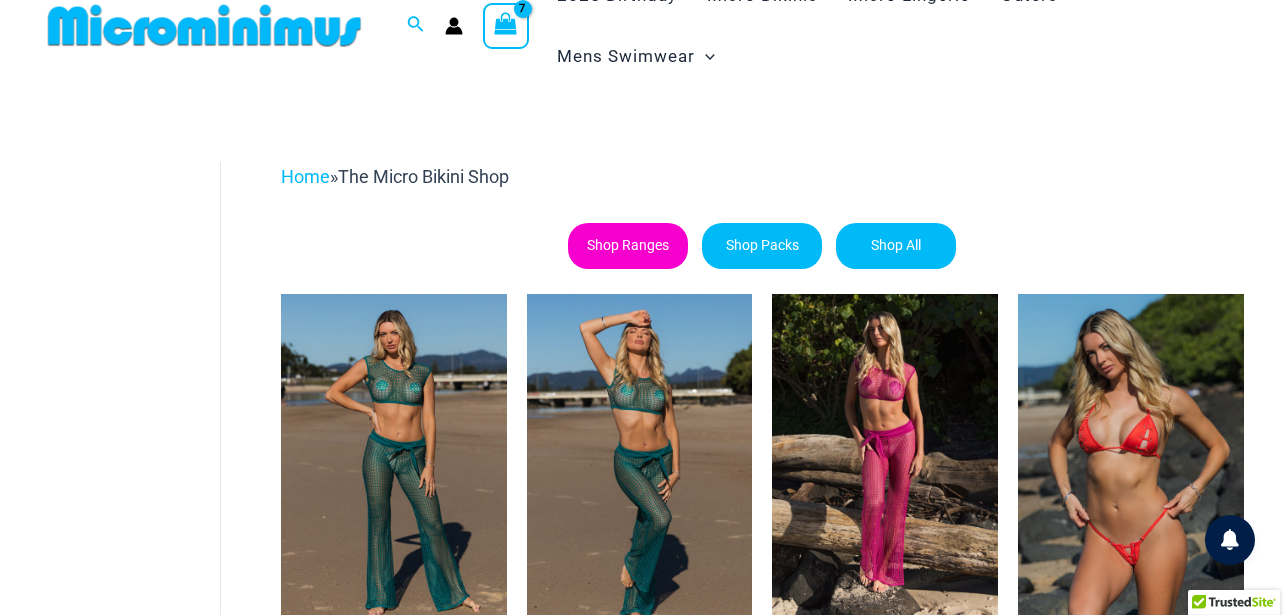 scroll, scrollTop: 0, scrollLeft: 0, axis: both 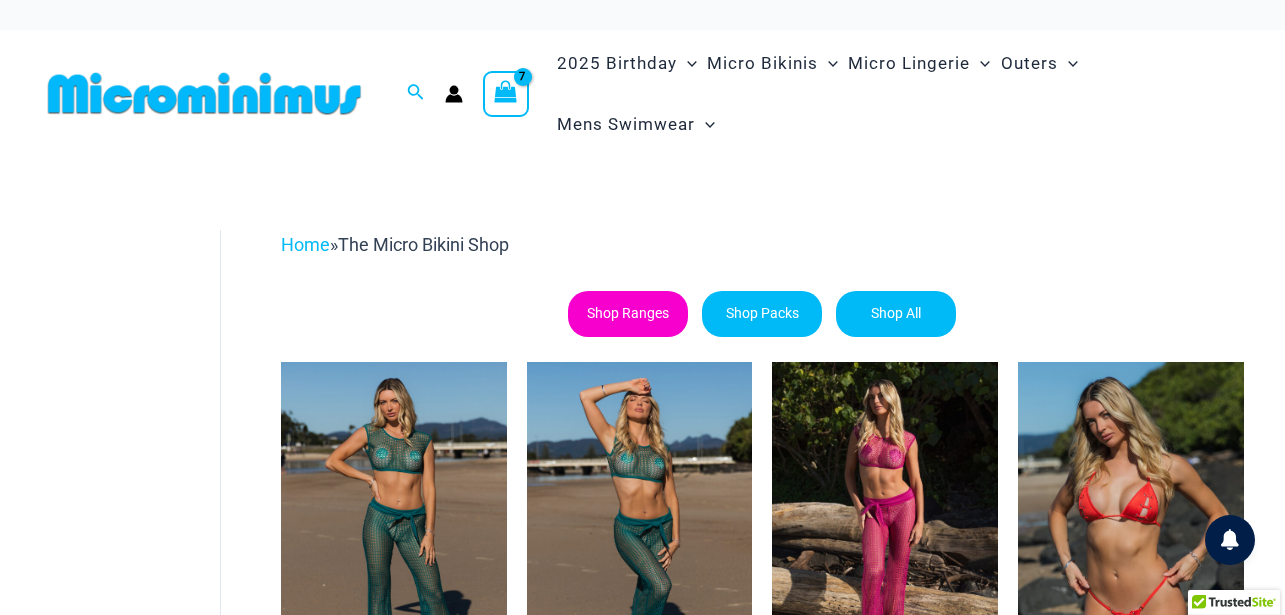 type on "**********" 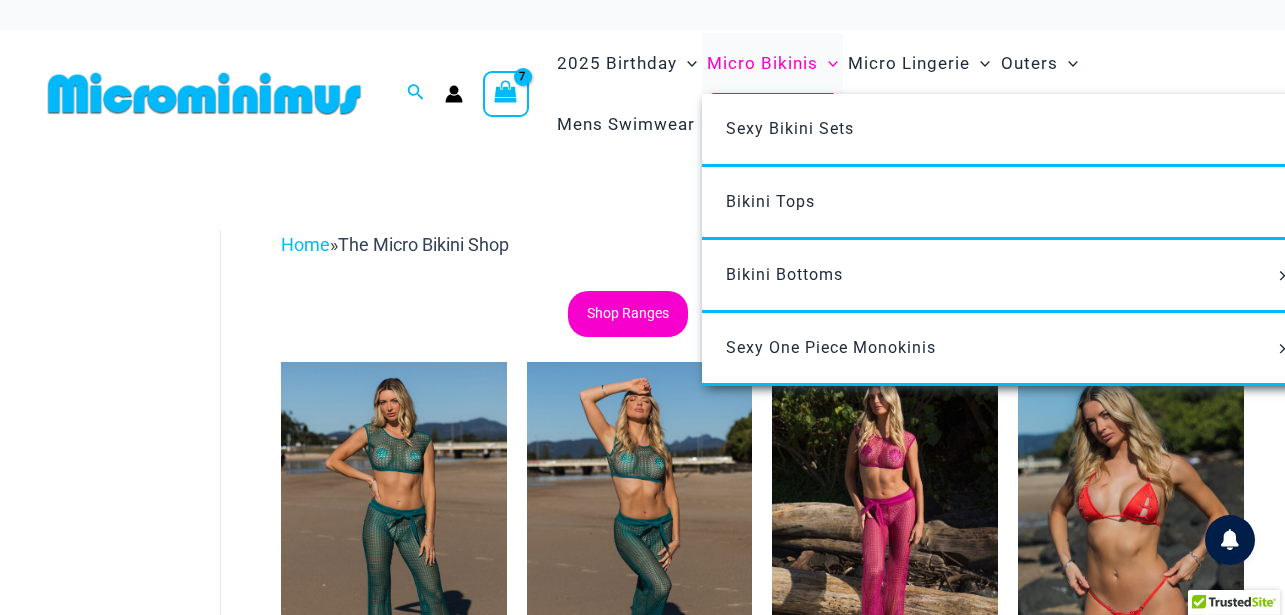 click on "Micro Bikinis" at bounding box center (762, 63) 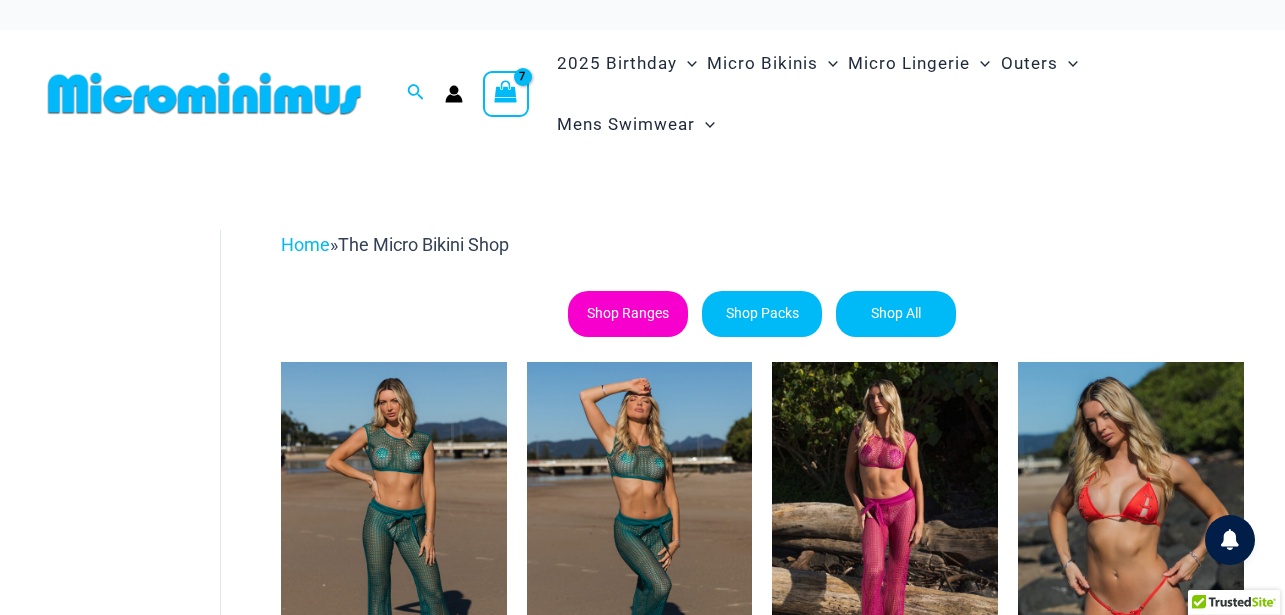 click on "Filters
Filters
Micro Bikinis
Micro Lingerie
Mens Swimwear
Outers" at bounding box center [642, 2285] 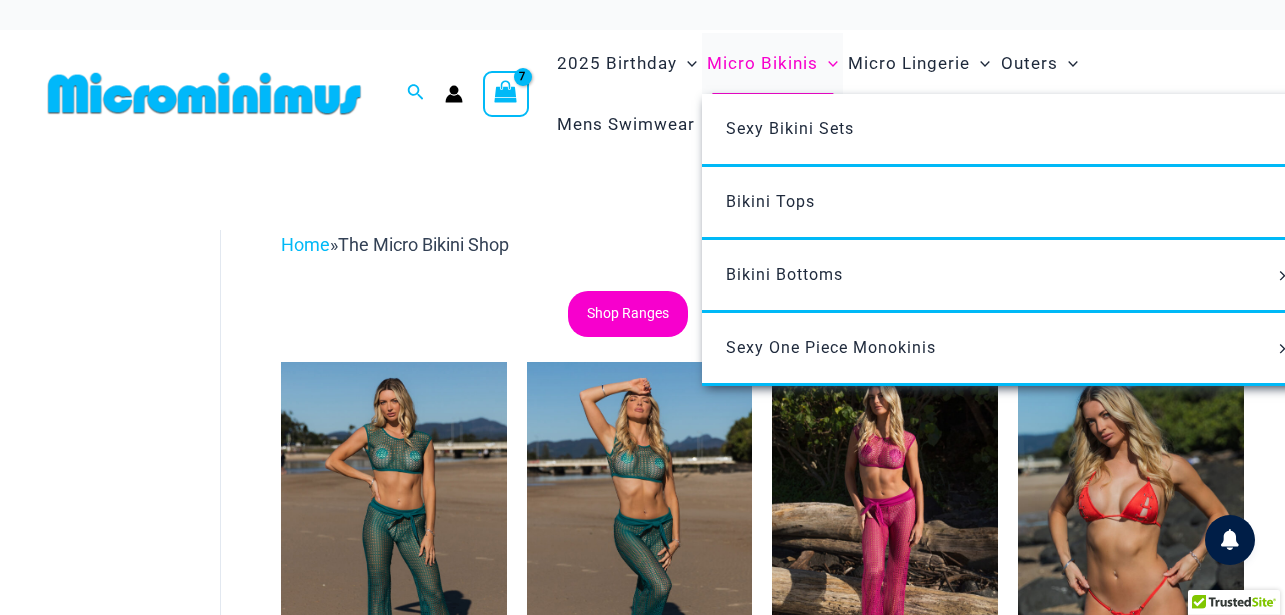 click on "Micro Bikinis" at bounding box center [762, 63] 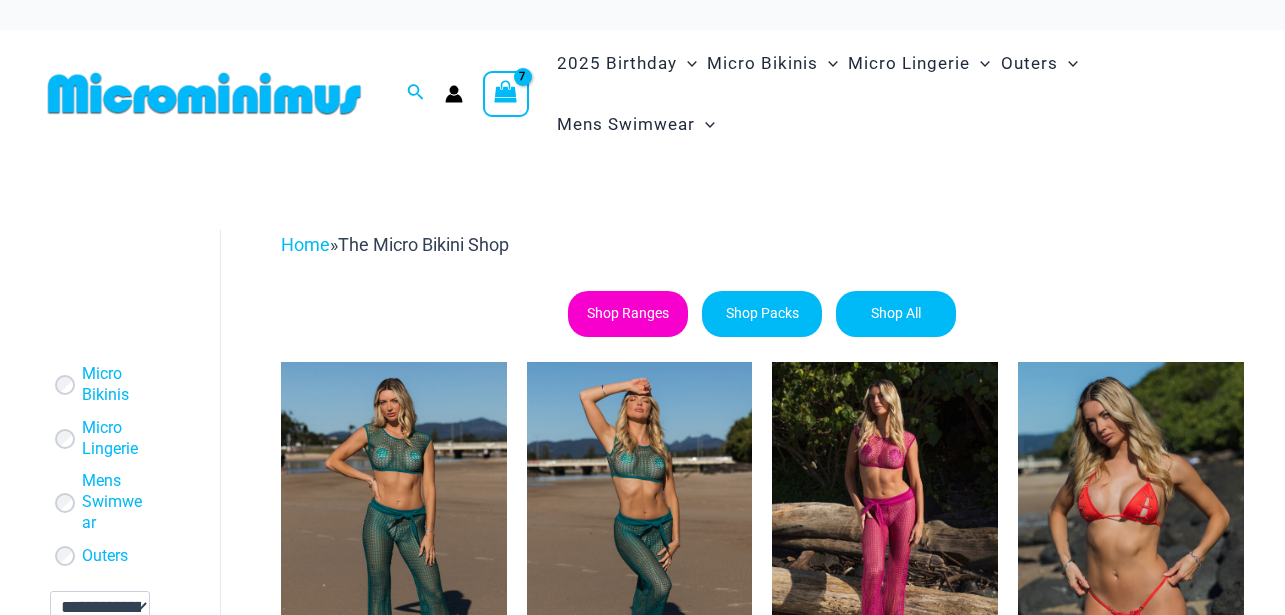 scroll, scrollTop: 0, scrollLeft: 0, axis: both 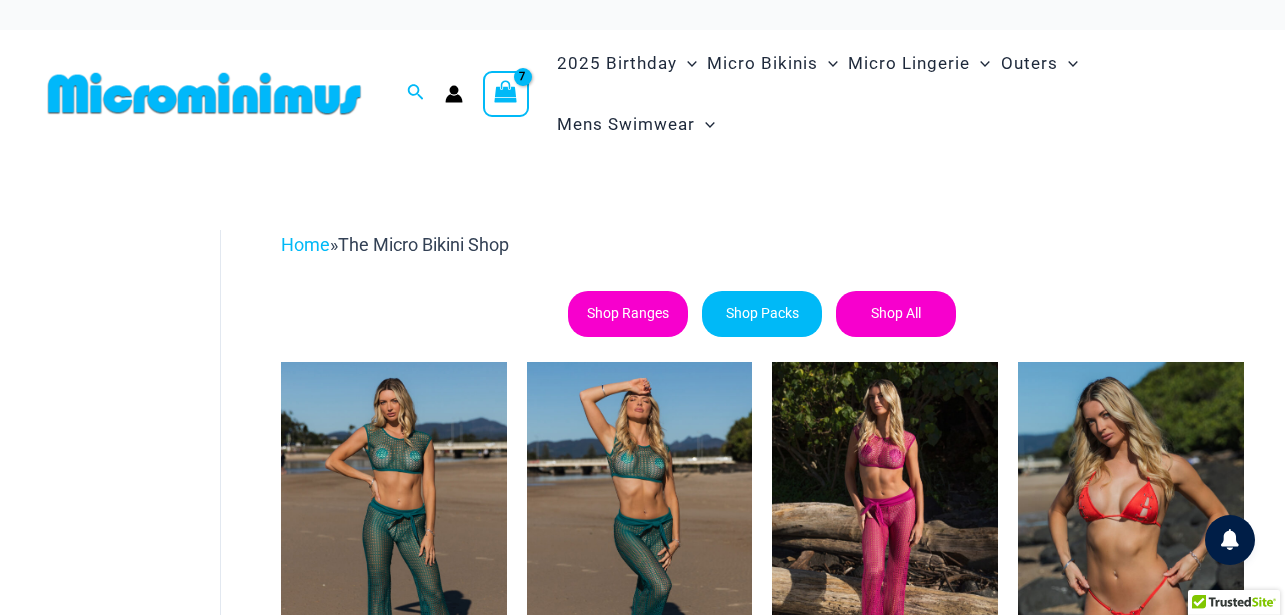 click on "Shop All" at bounding box center [896, 314] 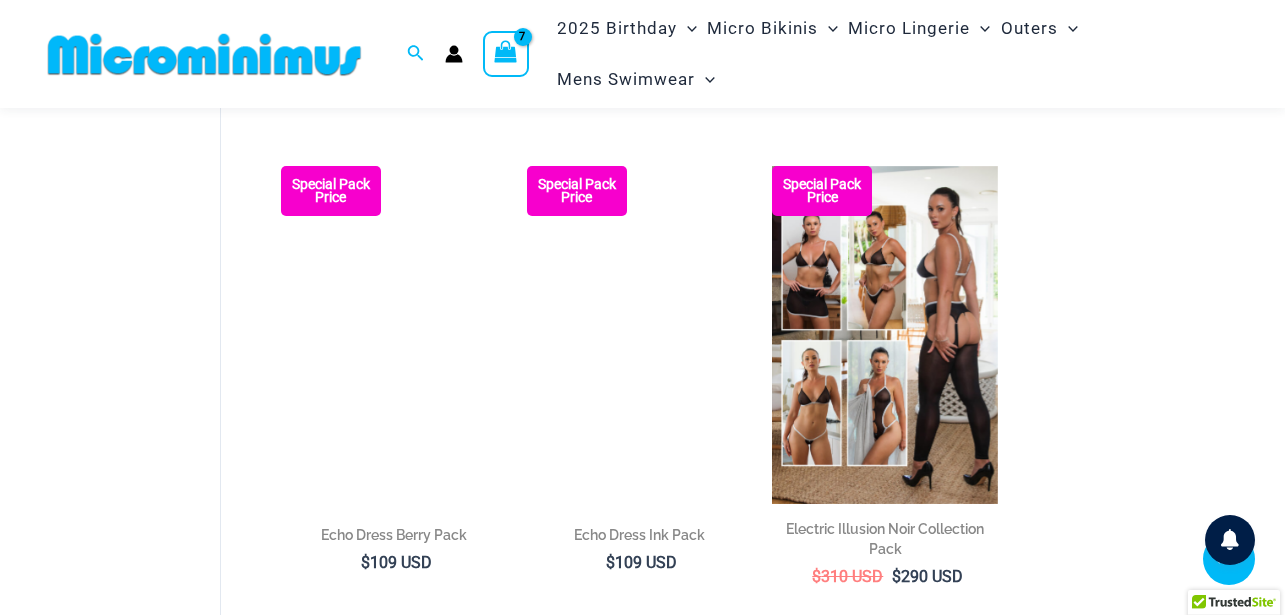 scroll, scrollTop: 3654, scrollLeft: 0, axis: vertical 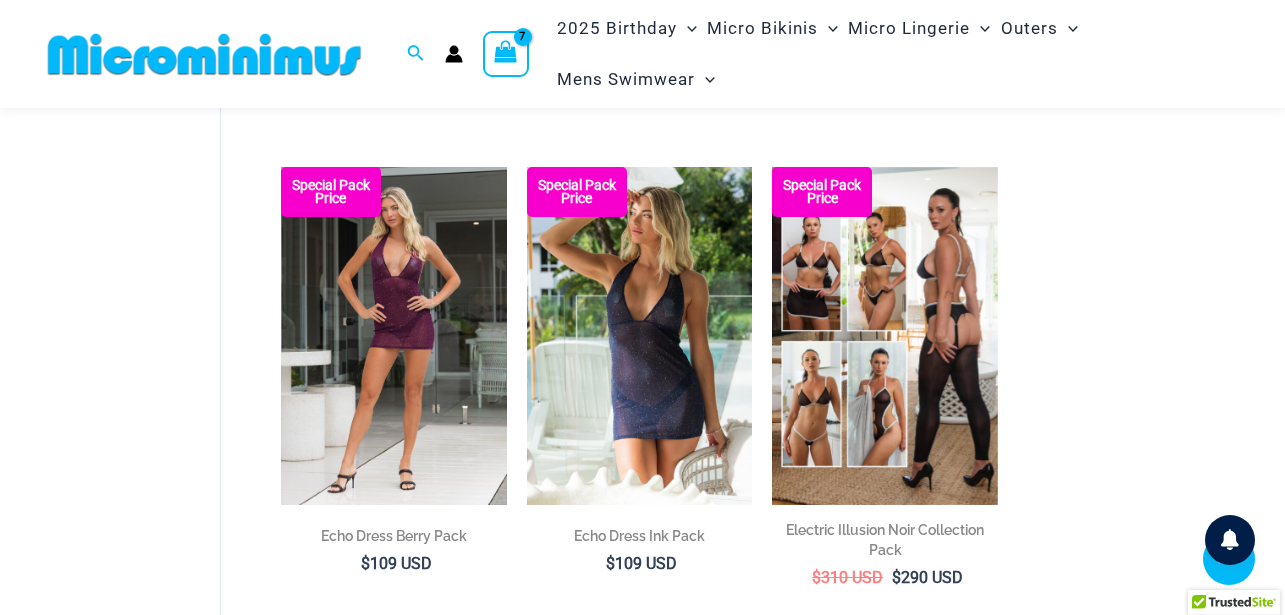 type on "**********" 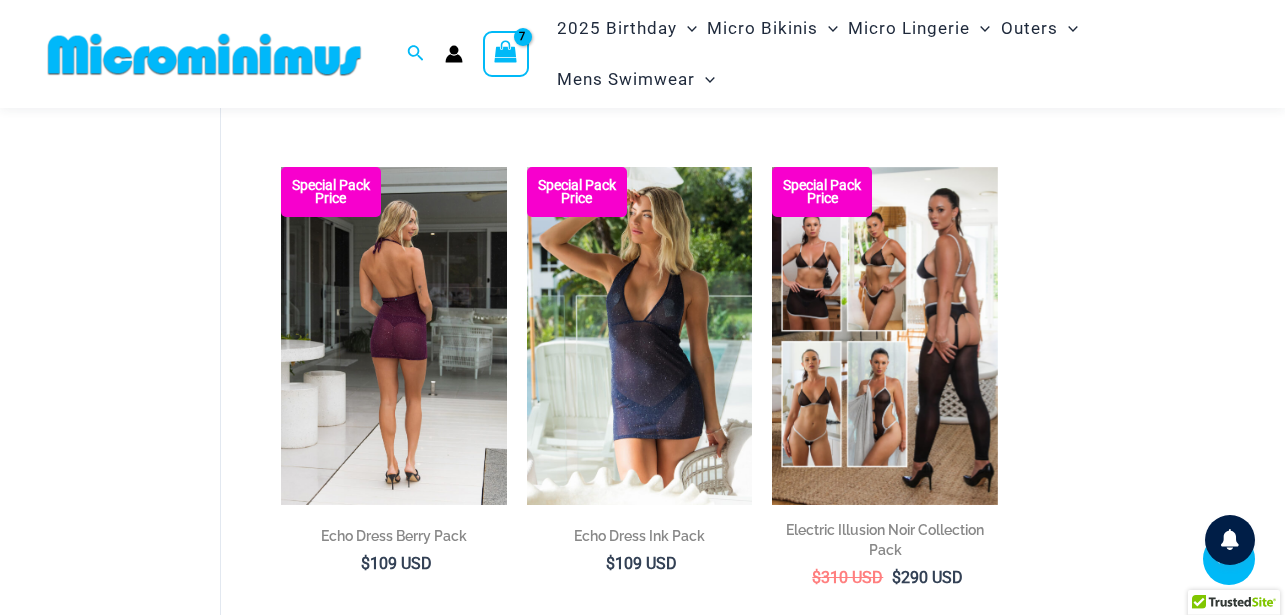 click at bounding box center (394, 336) 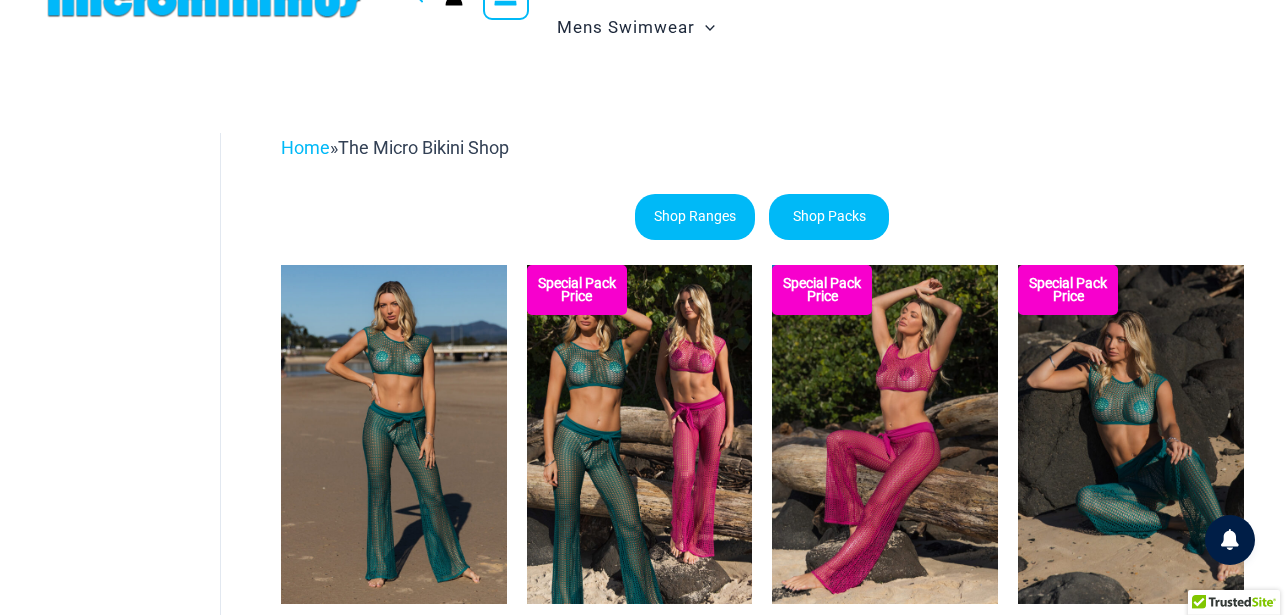 scroll, scrollTop: 0, scrollLeft: 0, axis: both 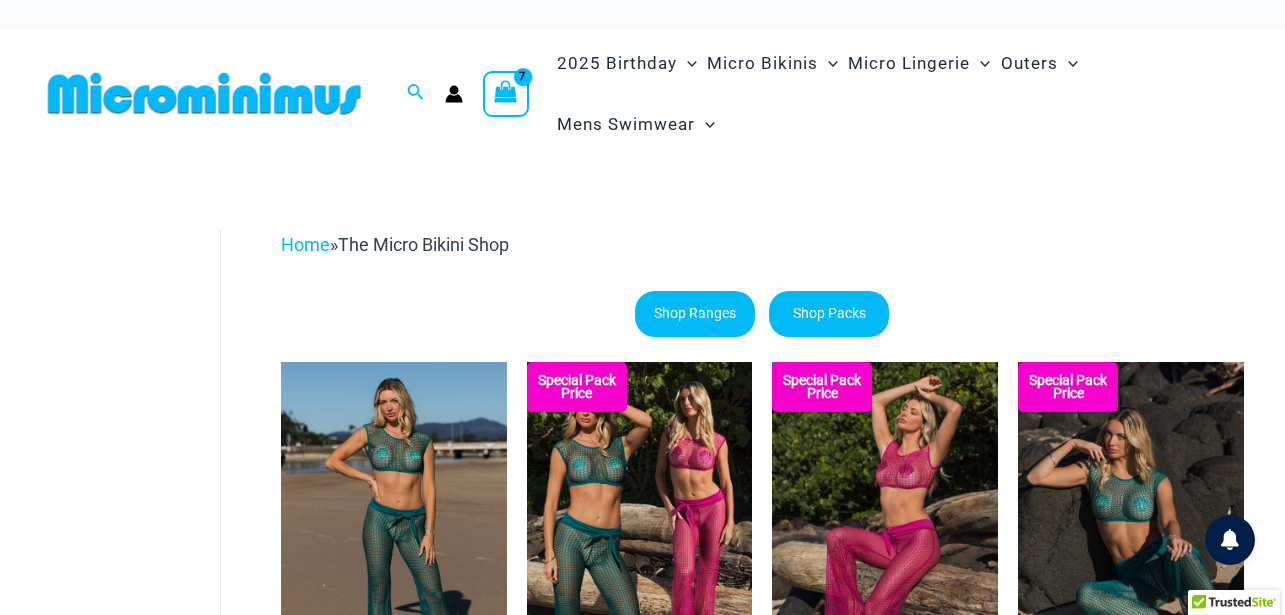 click at bounding box center (204, 93) 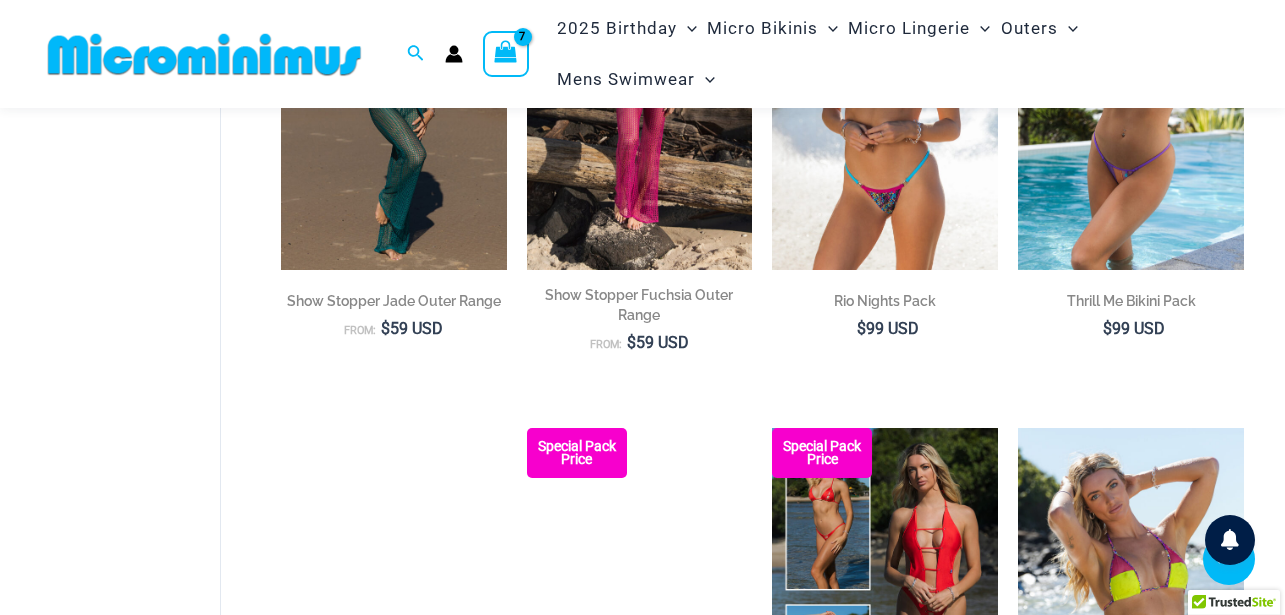 scroll, scrollTop: 909, scrollLeft: 0, axis: vertical 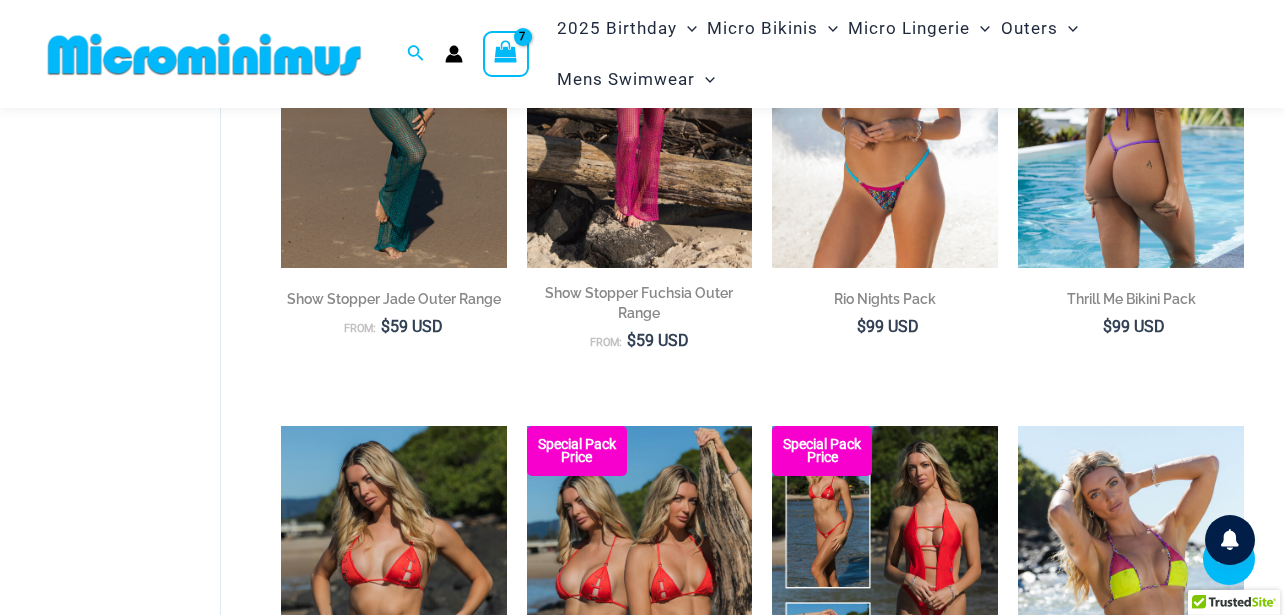click at bounding box center [1131, 99] 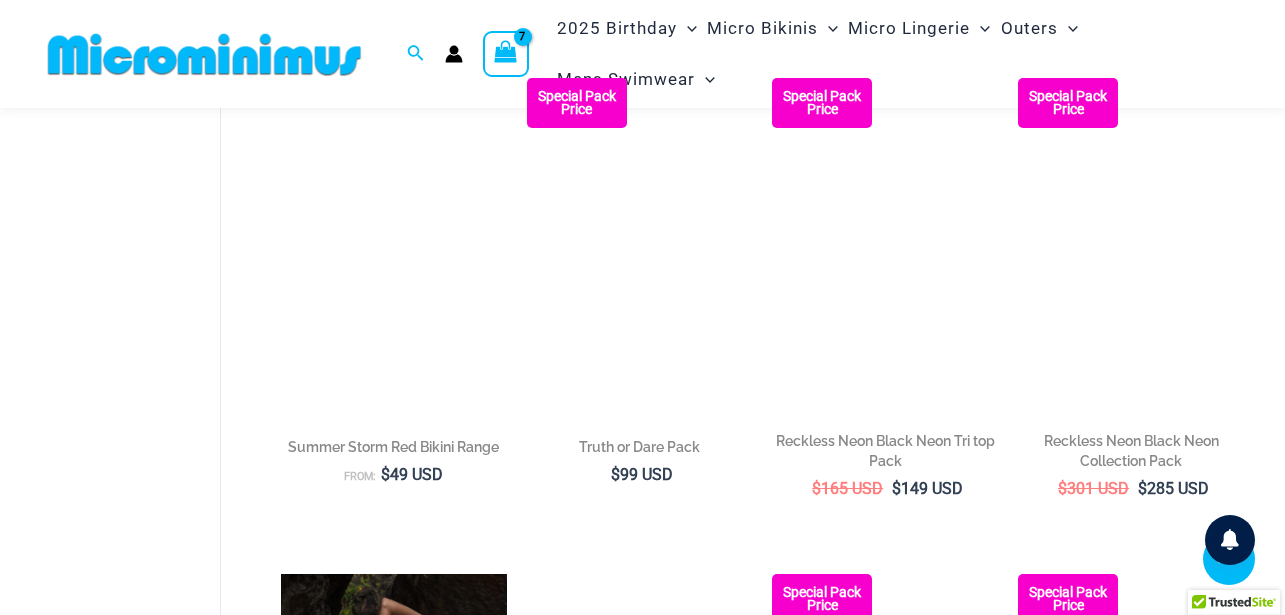 scroll, scrollTop: 2250, scrollLeft: 0, axis: vertical 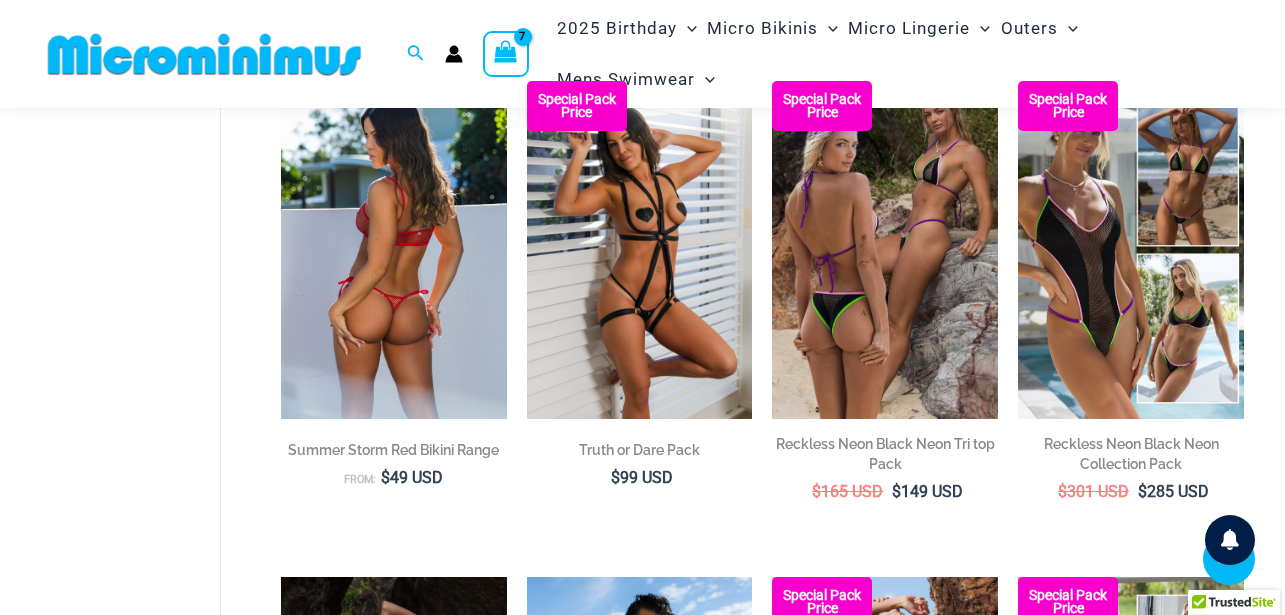 click at bounding box center (394, 250) 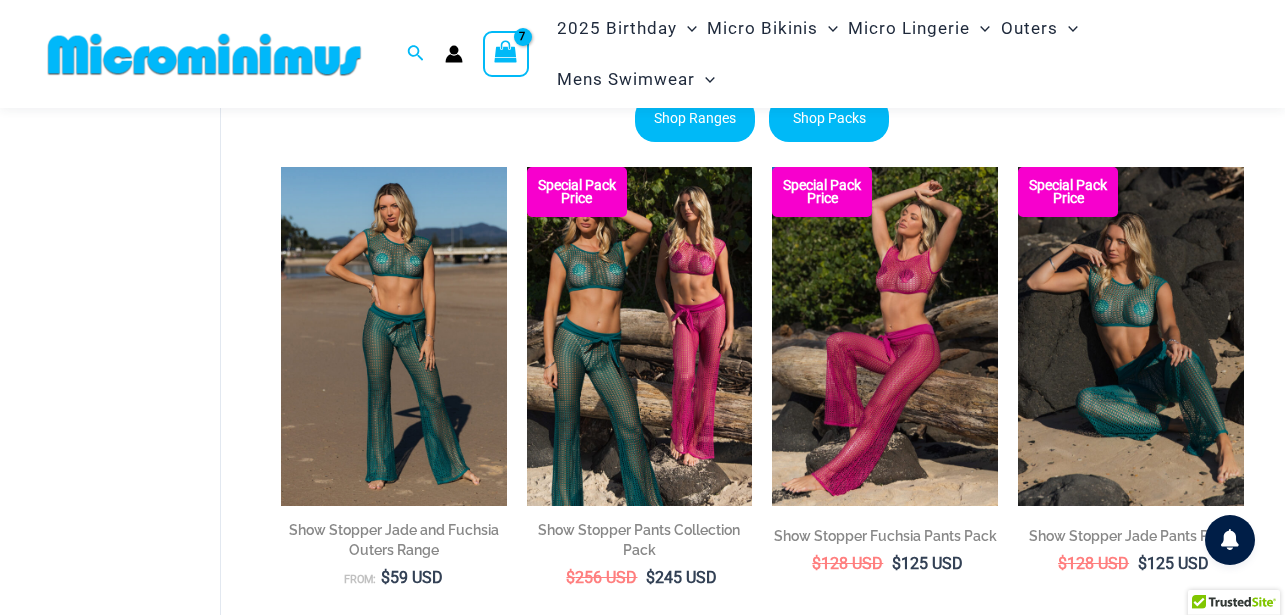 scroll, scrollTop: 0, scrollLeft: 0, axis: both 